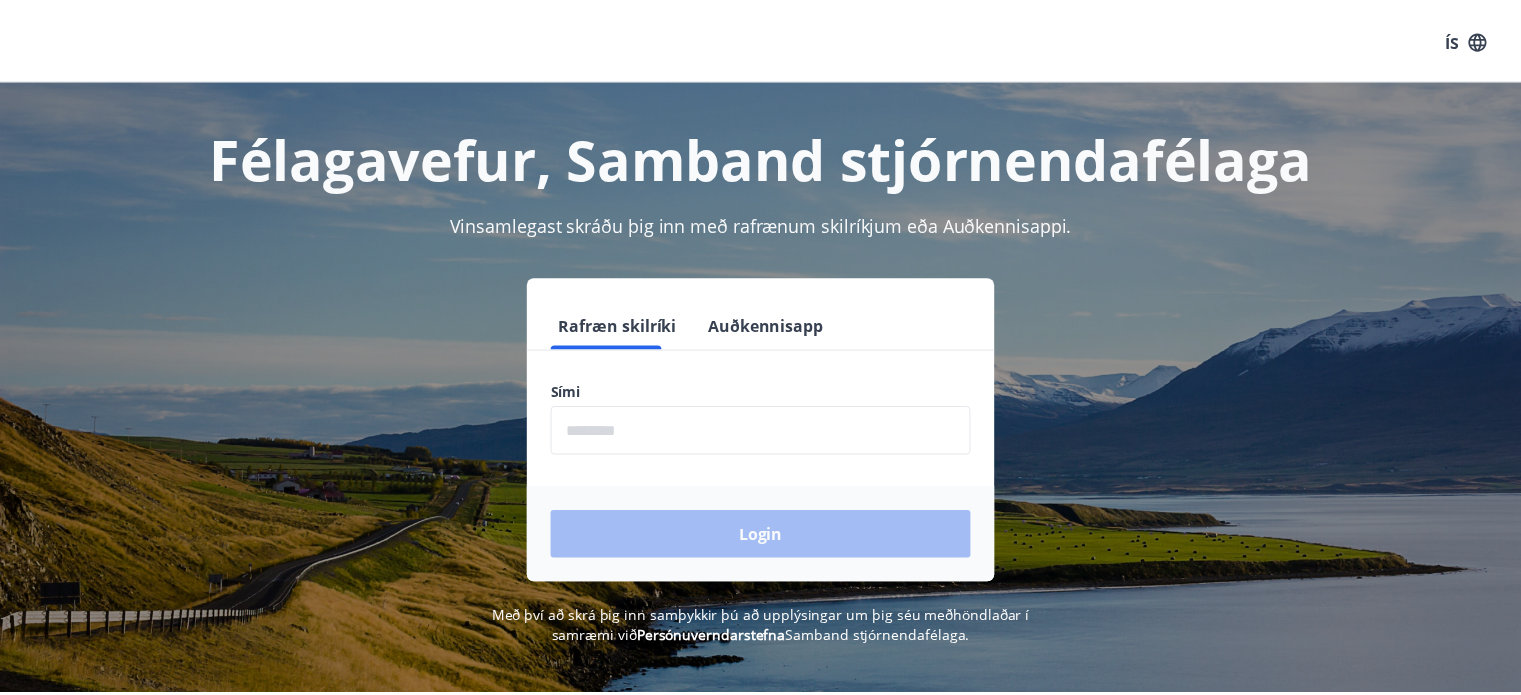 scroll, scrollTop: 0, scrollLeft: 0, axis: both 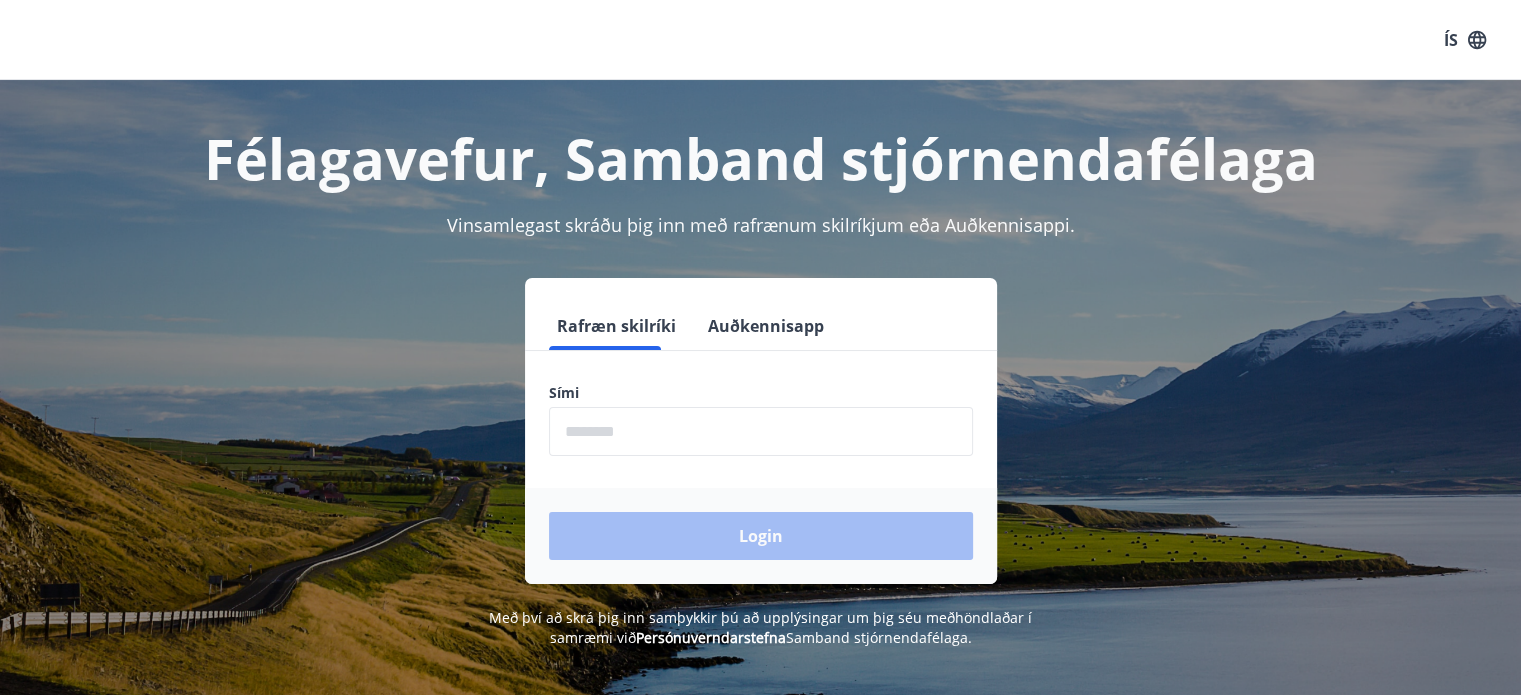 click at bounding box center (761, 431) 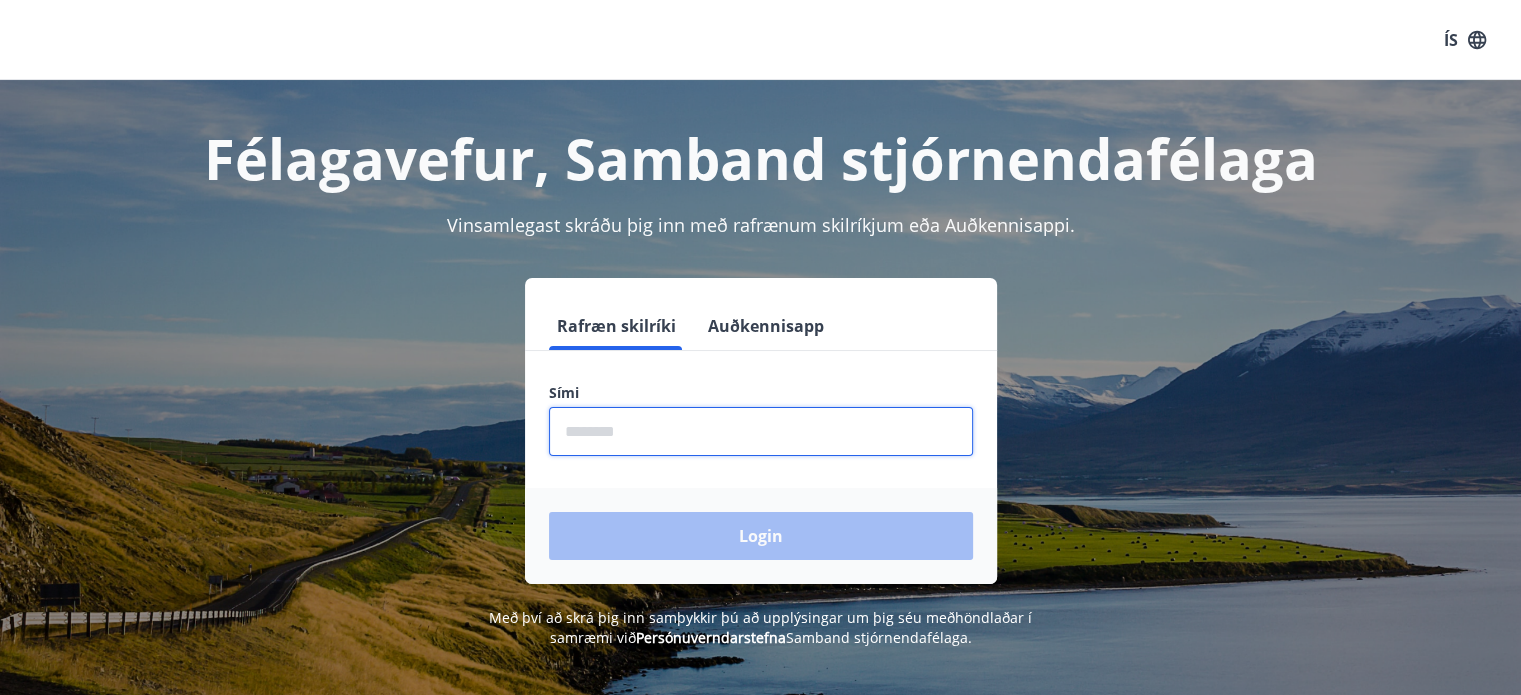 type on "********" 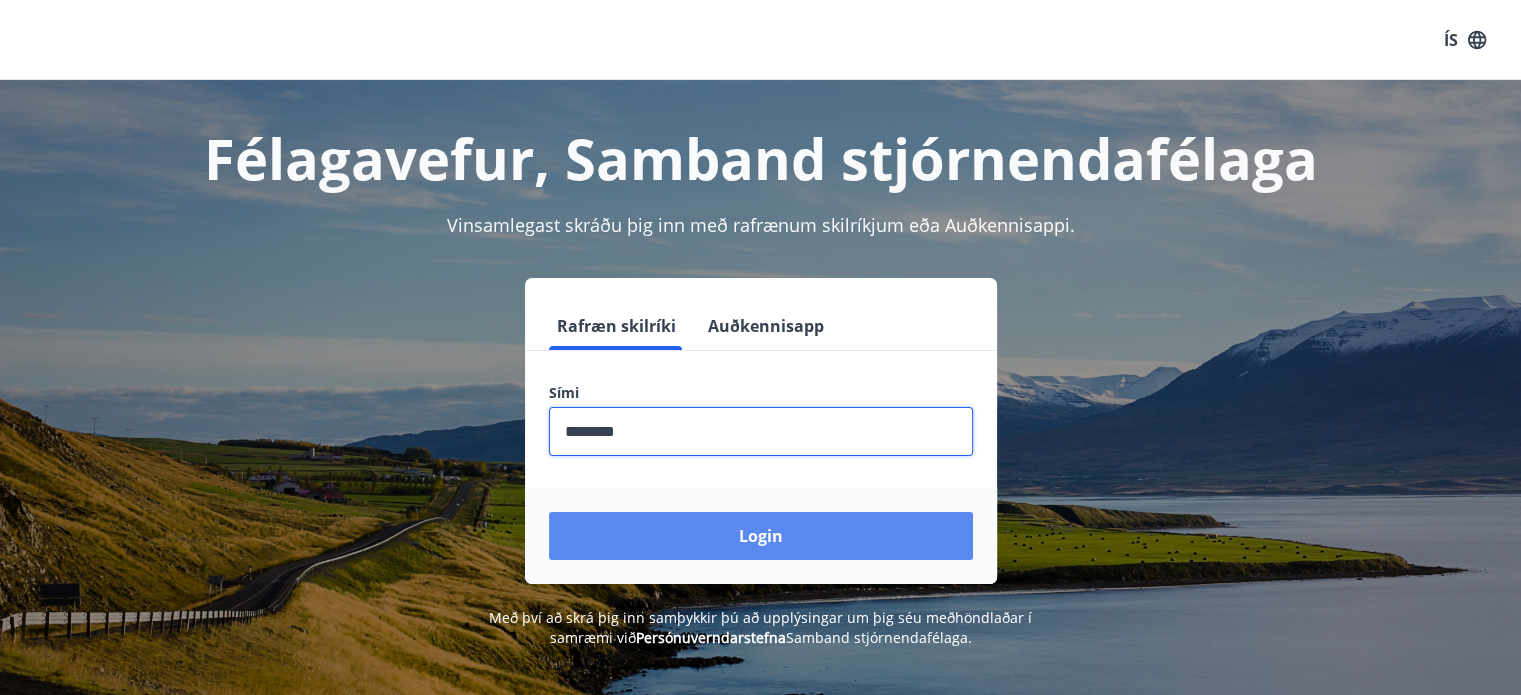 click on "Login" at bounding box center (761, 536) 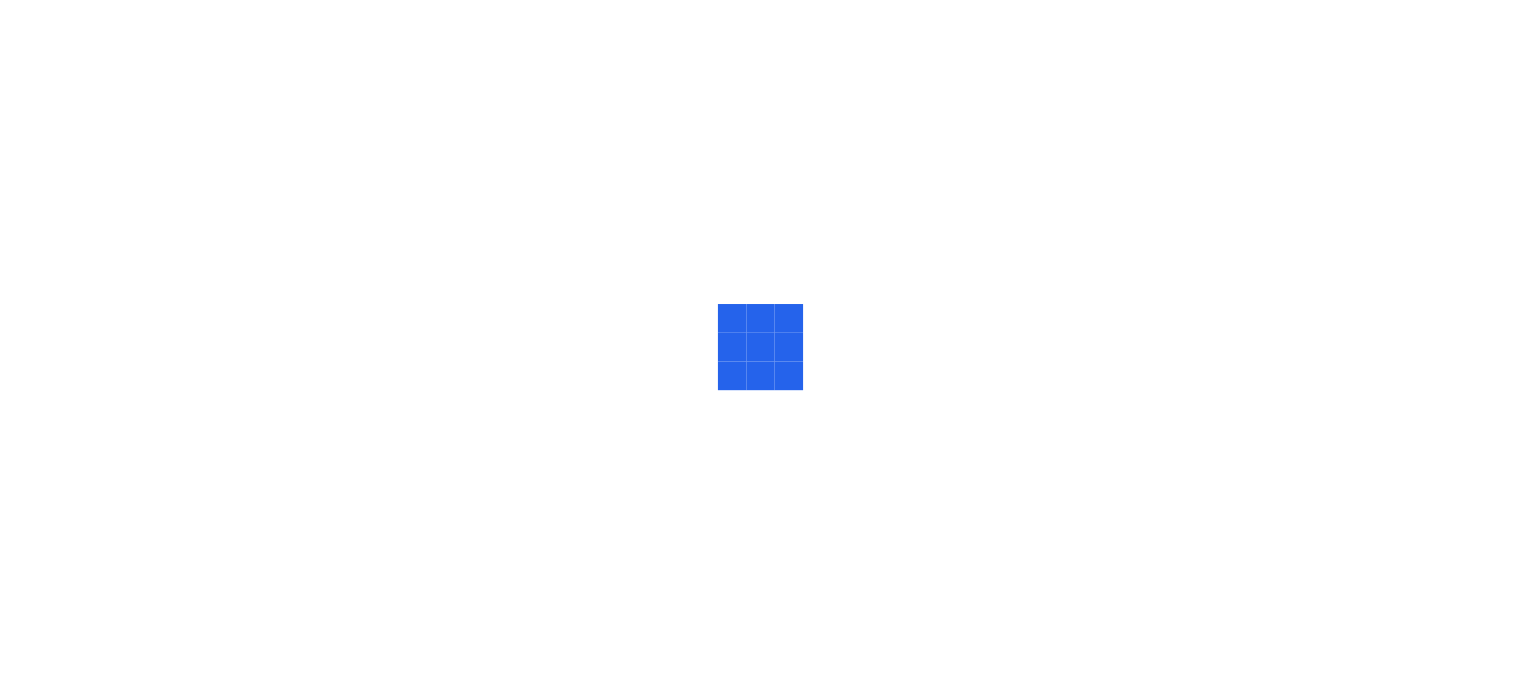 scroll, scrollTop: 0, scrollLeft: 0, axis: both 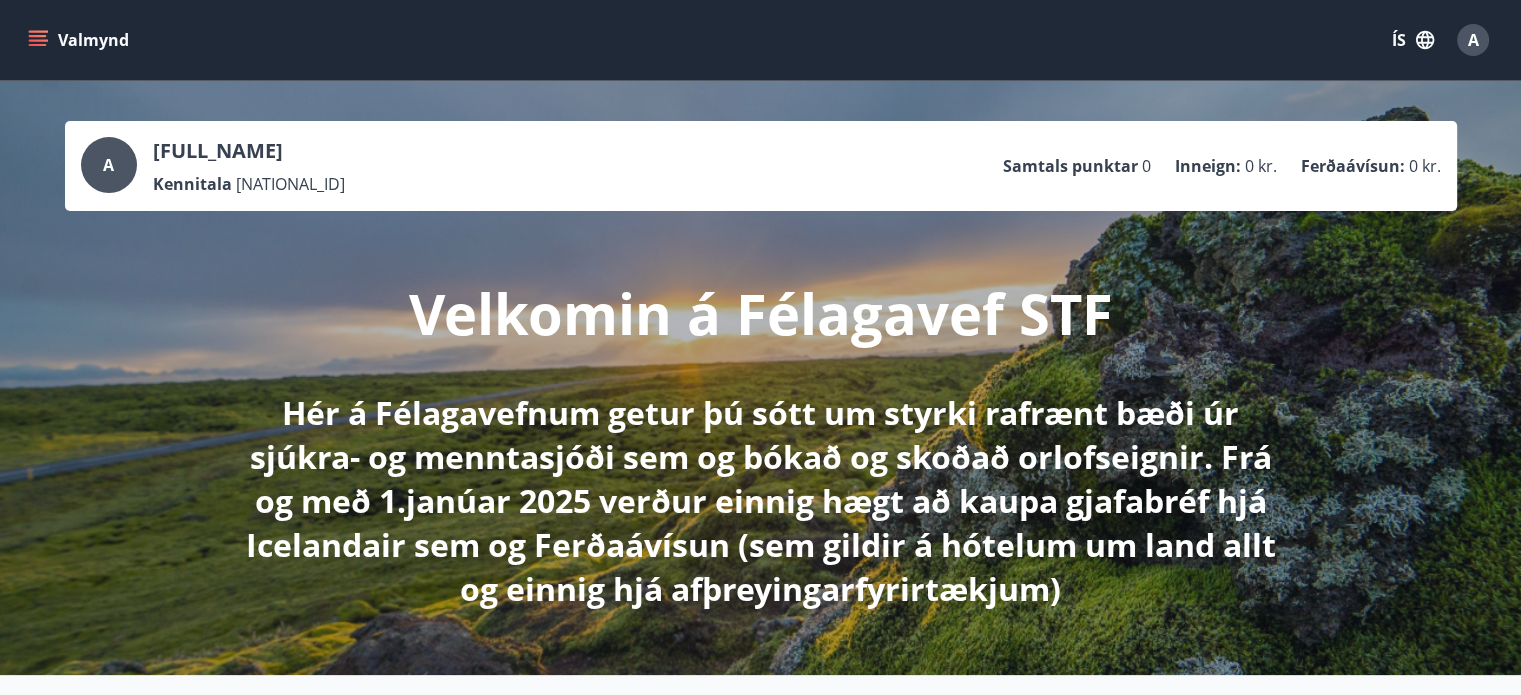 click on "ÍS" at bounding box center [1413, 40] 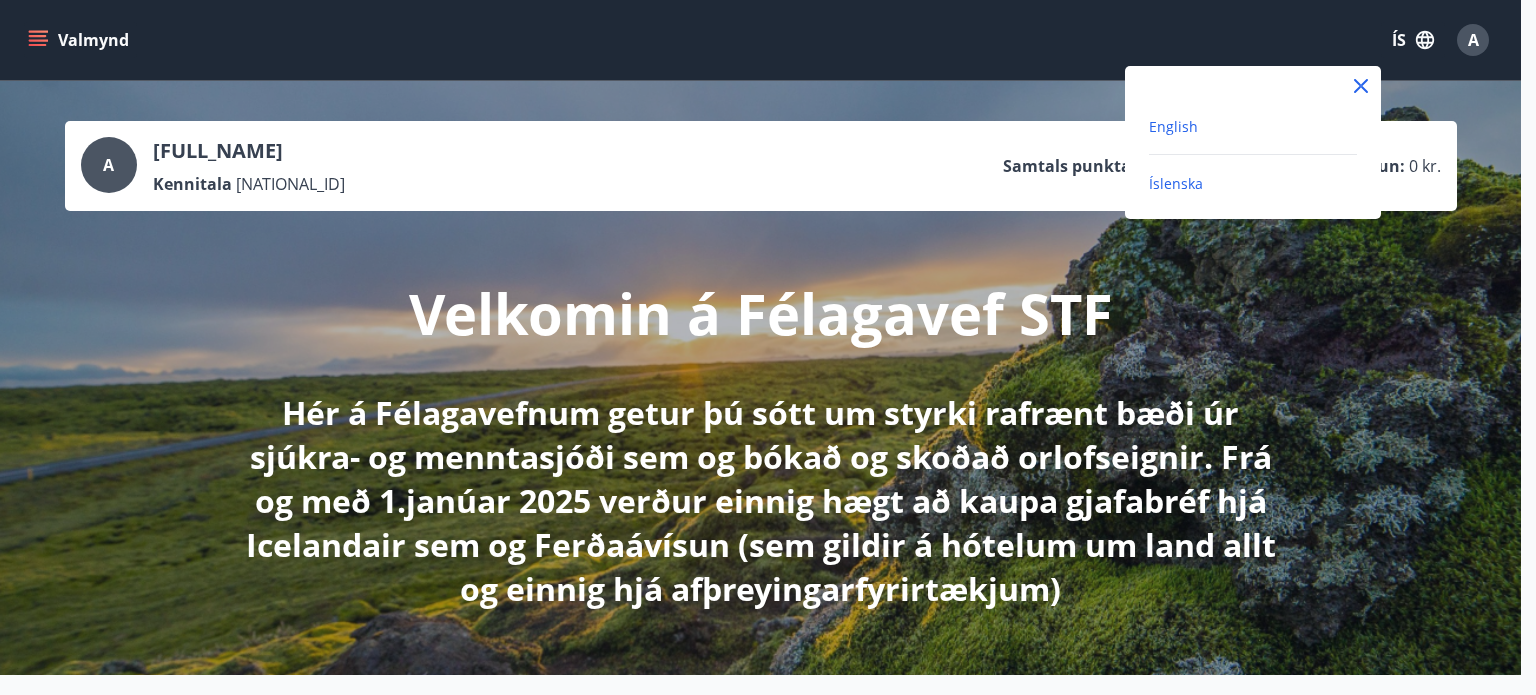 click on "English" at bounding box center (1173, 126) 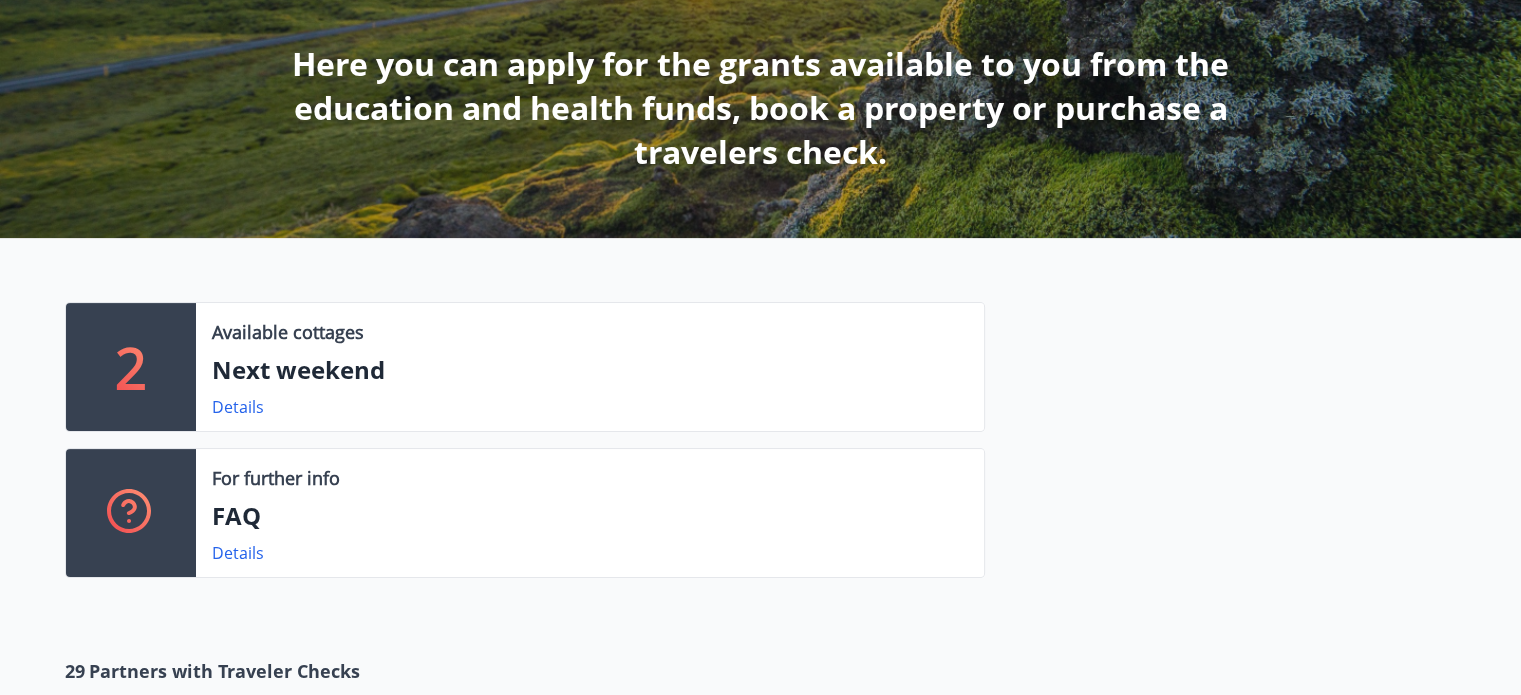 scroll, scrollTop: 392, scrollLeft: 0, axis: vertical 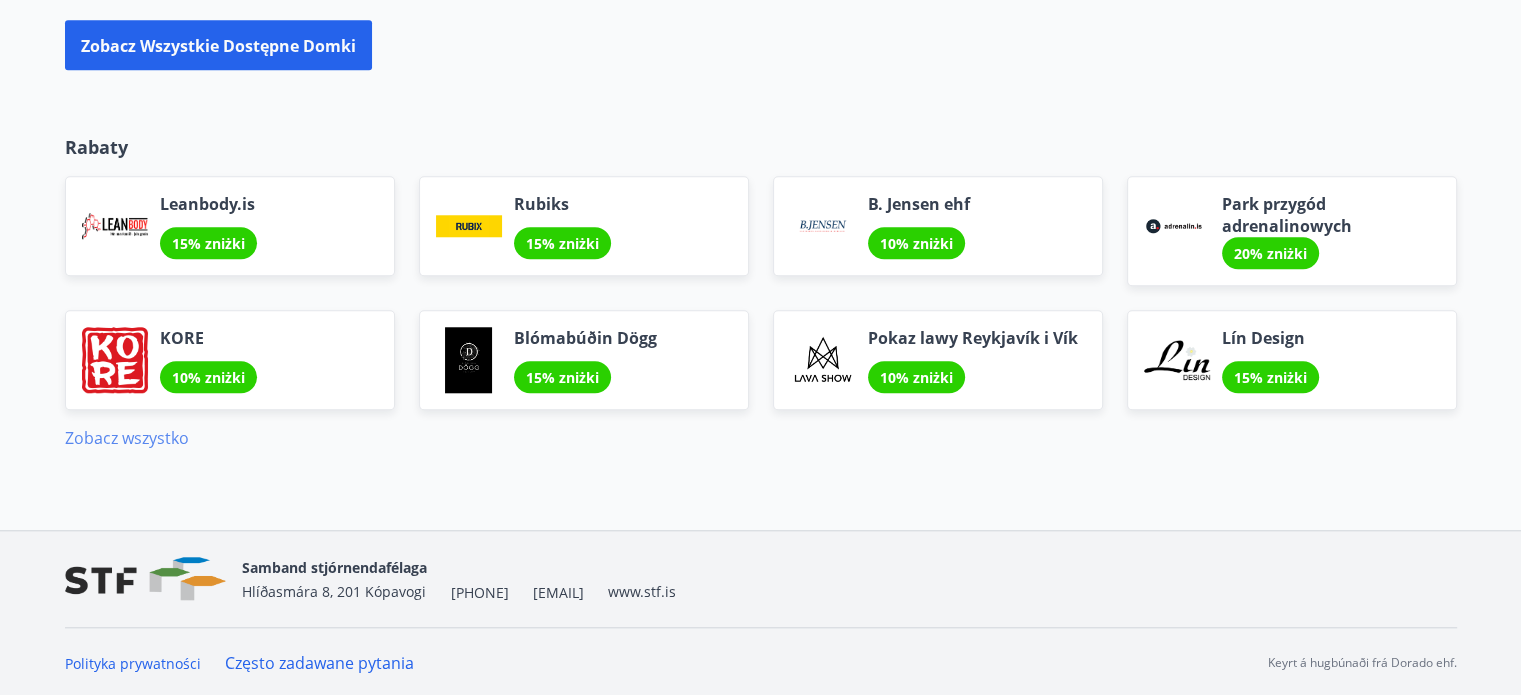 click on "Zobacz wszystko" at bounding box center (127, 438) 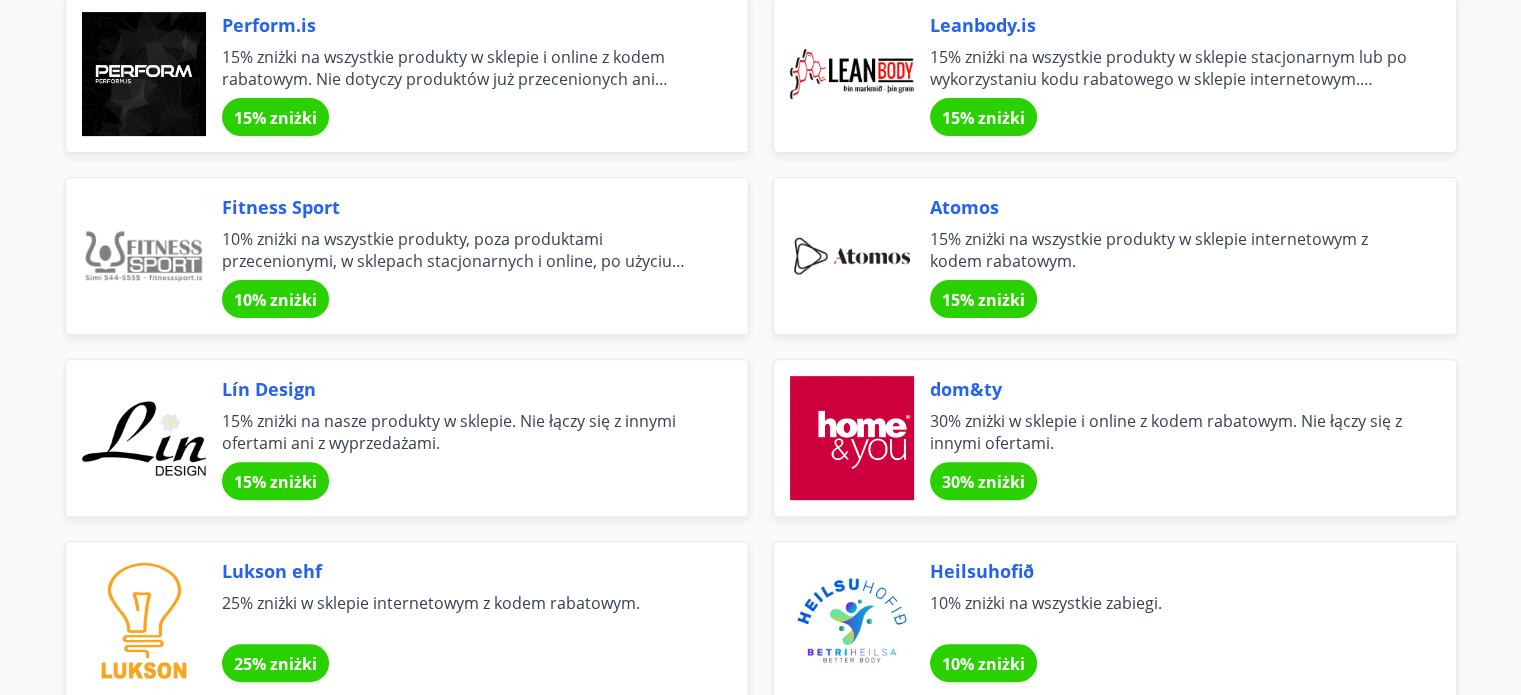 scroll, scrollTop: 648, scrollLeft: 0, axis: vertical 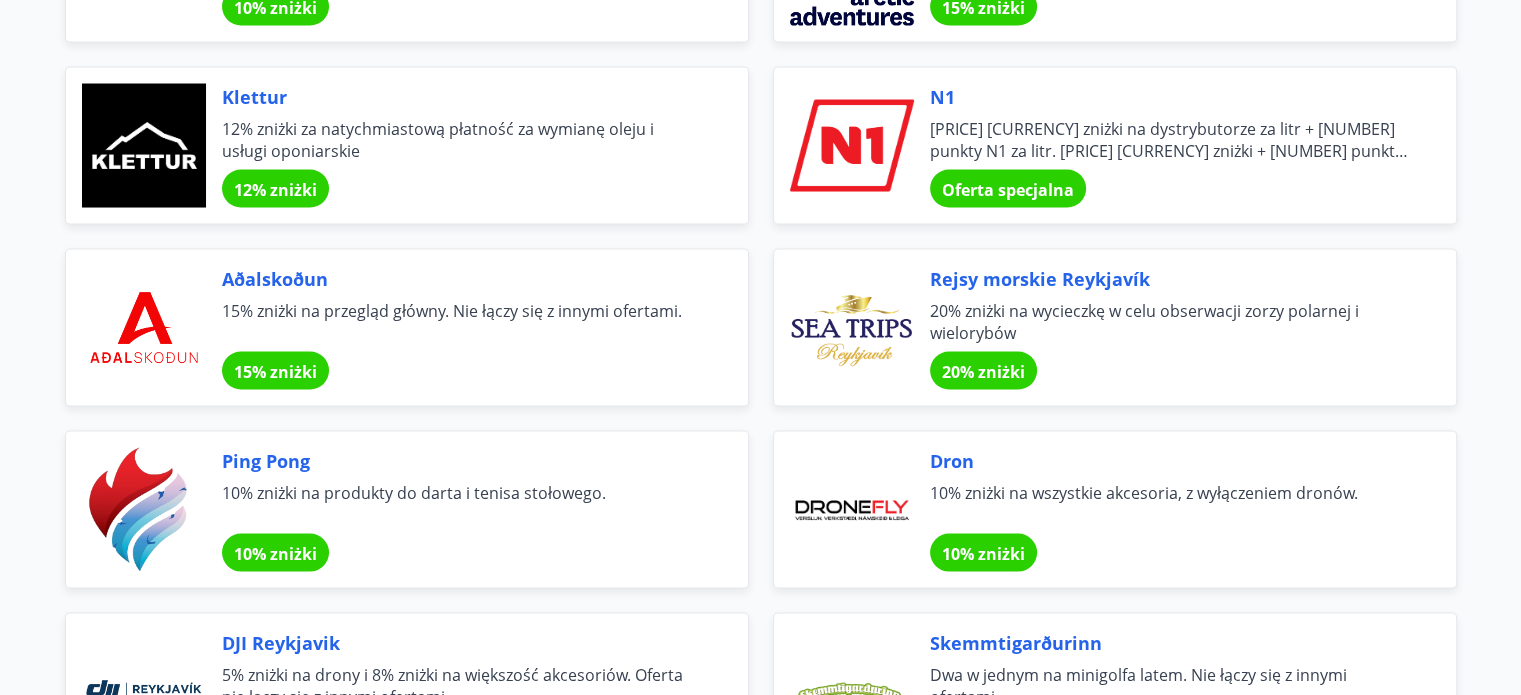 click on "[PRICE] [CURRENCY] zniżki na dystrybutorze za litr + [NUMBER] punkty N1 za litr. [PRICE] [CURRENCY] zniżki + [NUMBER] punkty N1 co [NUMBER]. raz. [PRICE] [CURRENCY] zniżki z okazji urodzin + [NUMBER] punkty N1. Wraz z innymi ofertami specjalnymi. Szczegóły na stronie internetowej. Regulamin sklepu internetowego obowiązuje również w przypadku zakupów produktów motoryzacyjnych i eksploatacyjnych na stronie webstore.n1.is. Zaloguj się za pomocą elektronicznego identyfikatora. Pamiętaj, aby podać numer swojej grupy na karcie N1, aby otrzymywać oferty specjalne." at bounding box center [1169, 228] 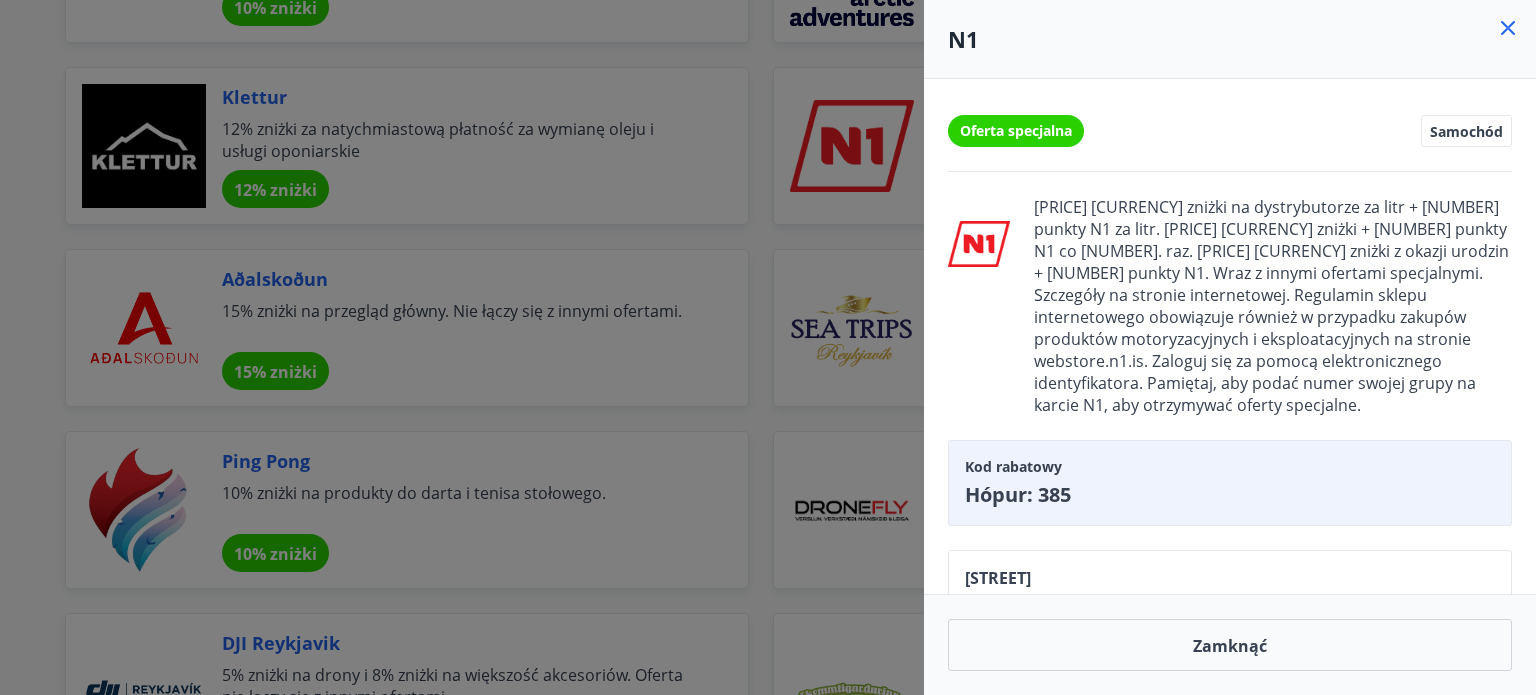 click 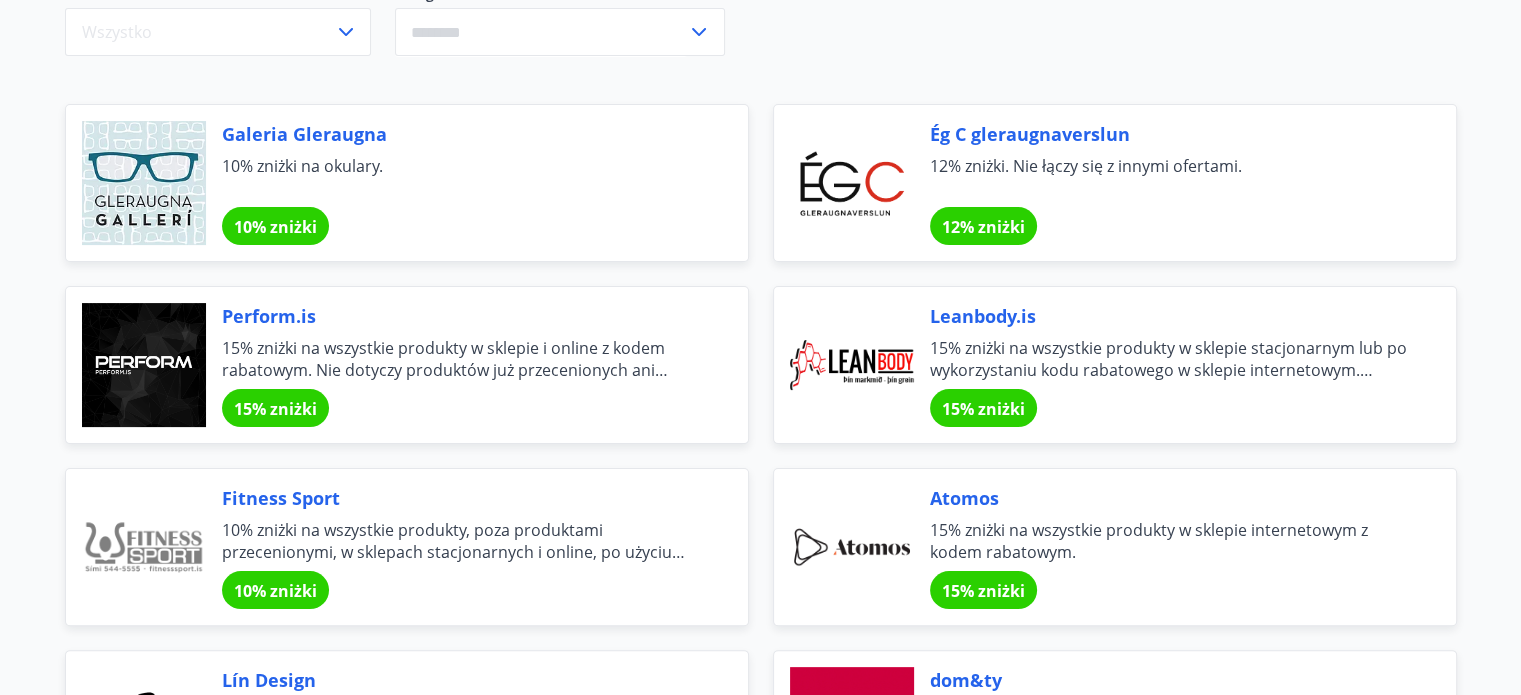 scroll, scrollTop: 0, scrollLeft: 0, axis: both 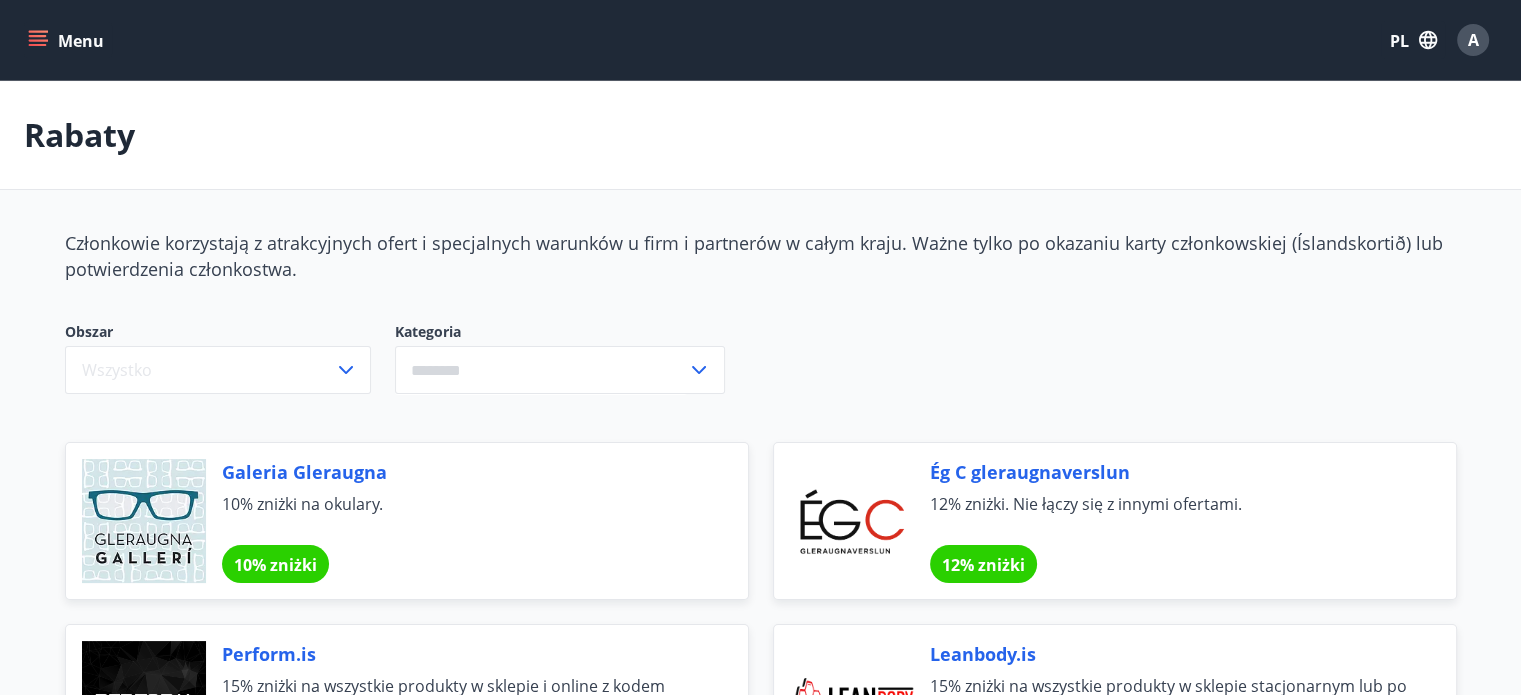 click on "Menu" at bounding box center [68, 40] 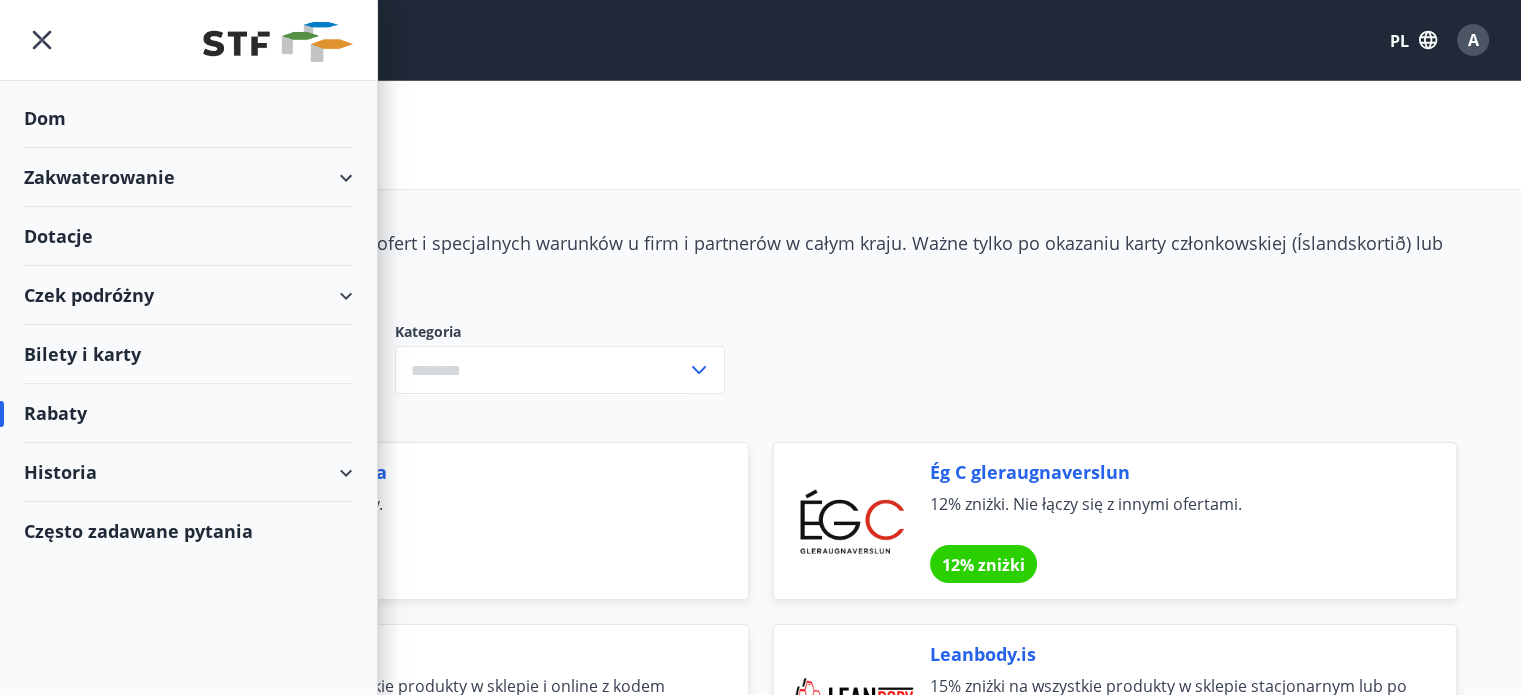 click on "Dom" at bounding box center (188, 118) 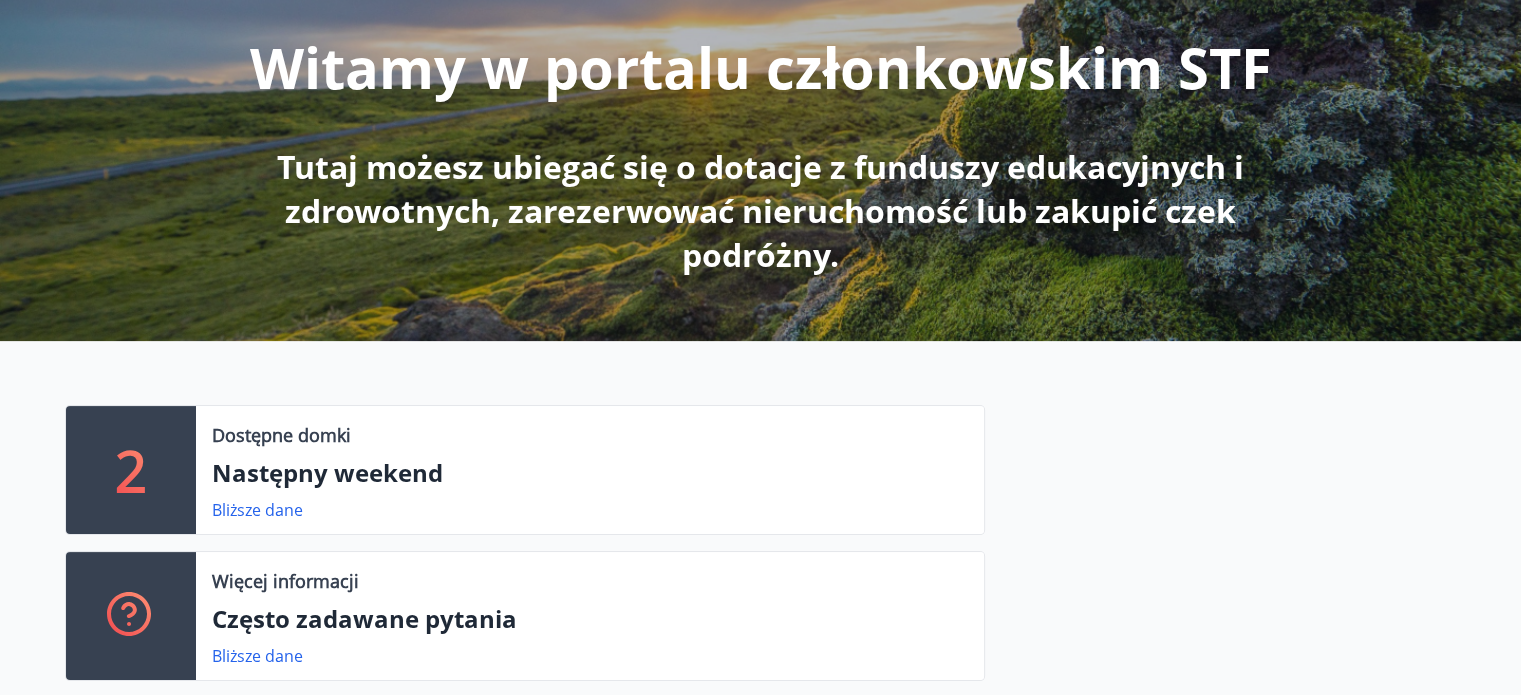scroll, scrollTop: 258, scrollLeft: 0, axis: vertical 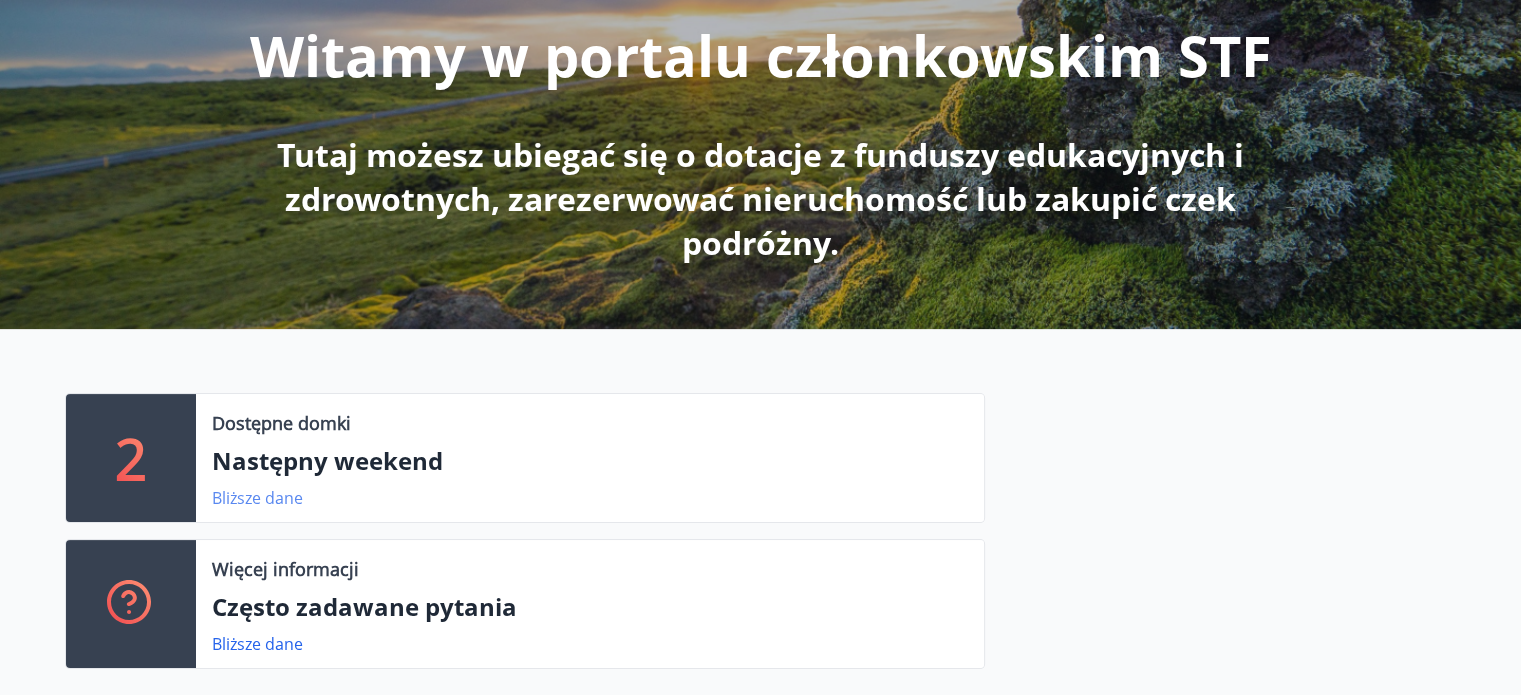 click on "Bliższe dane" at bounding box center (257, 498) 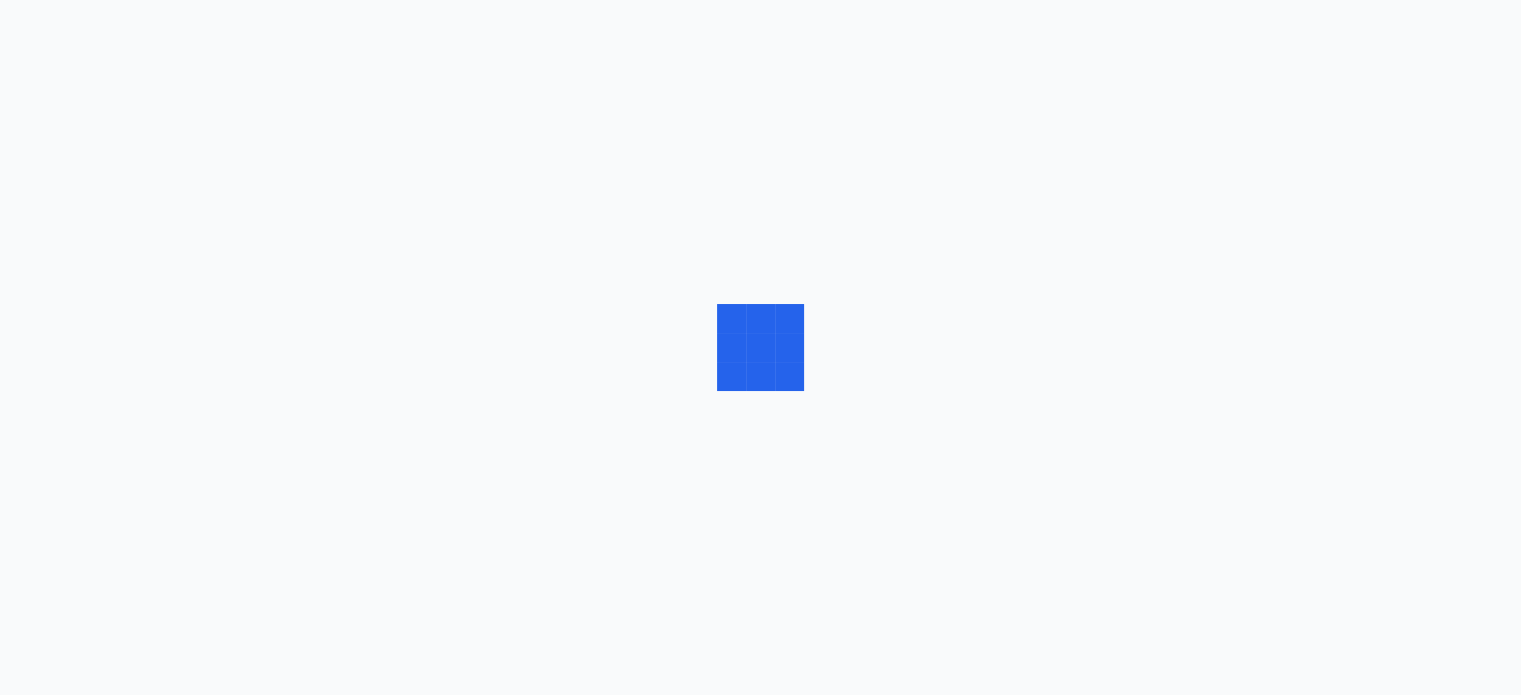scroll, scrollTop: 0, scrollLeft: 0, axis: both 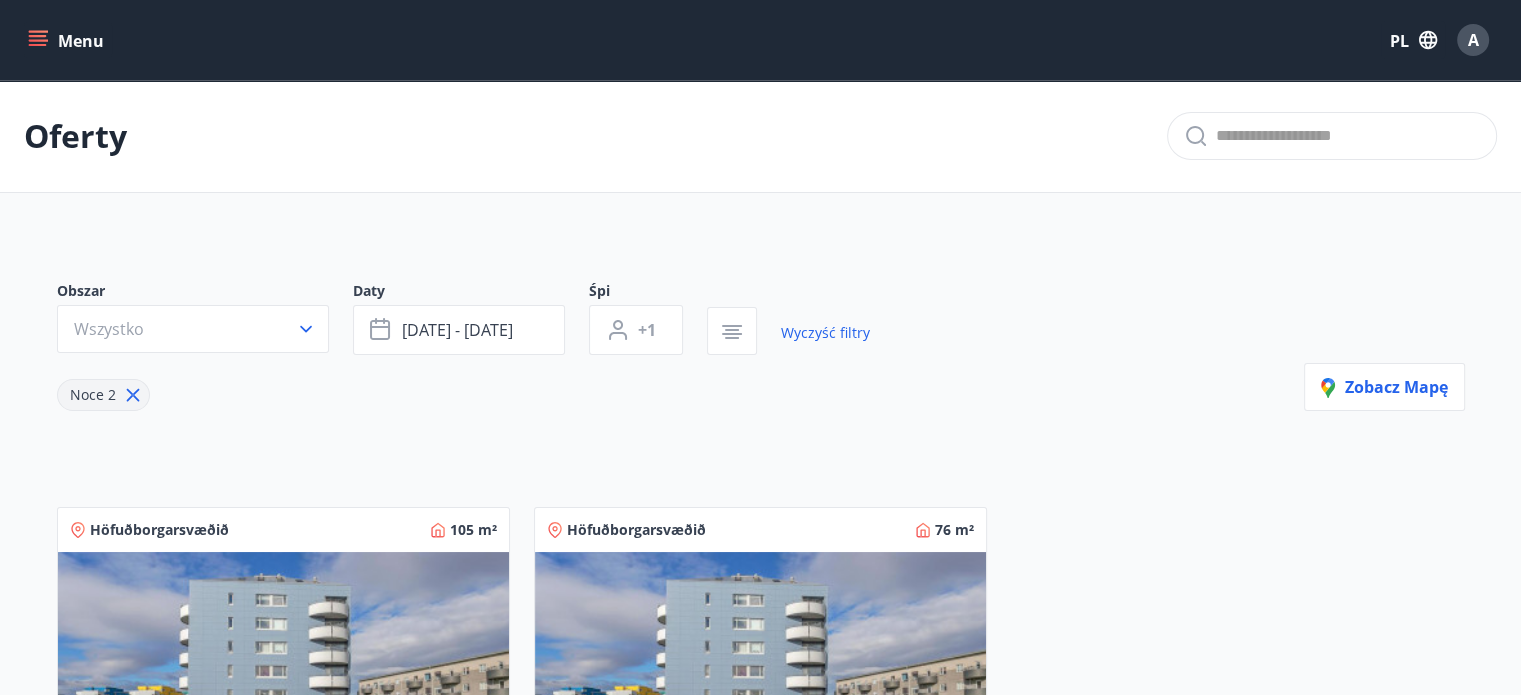 click on "Menu" at bounding box center (81, 41) 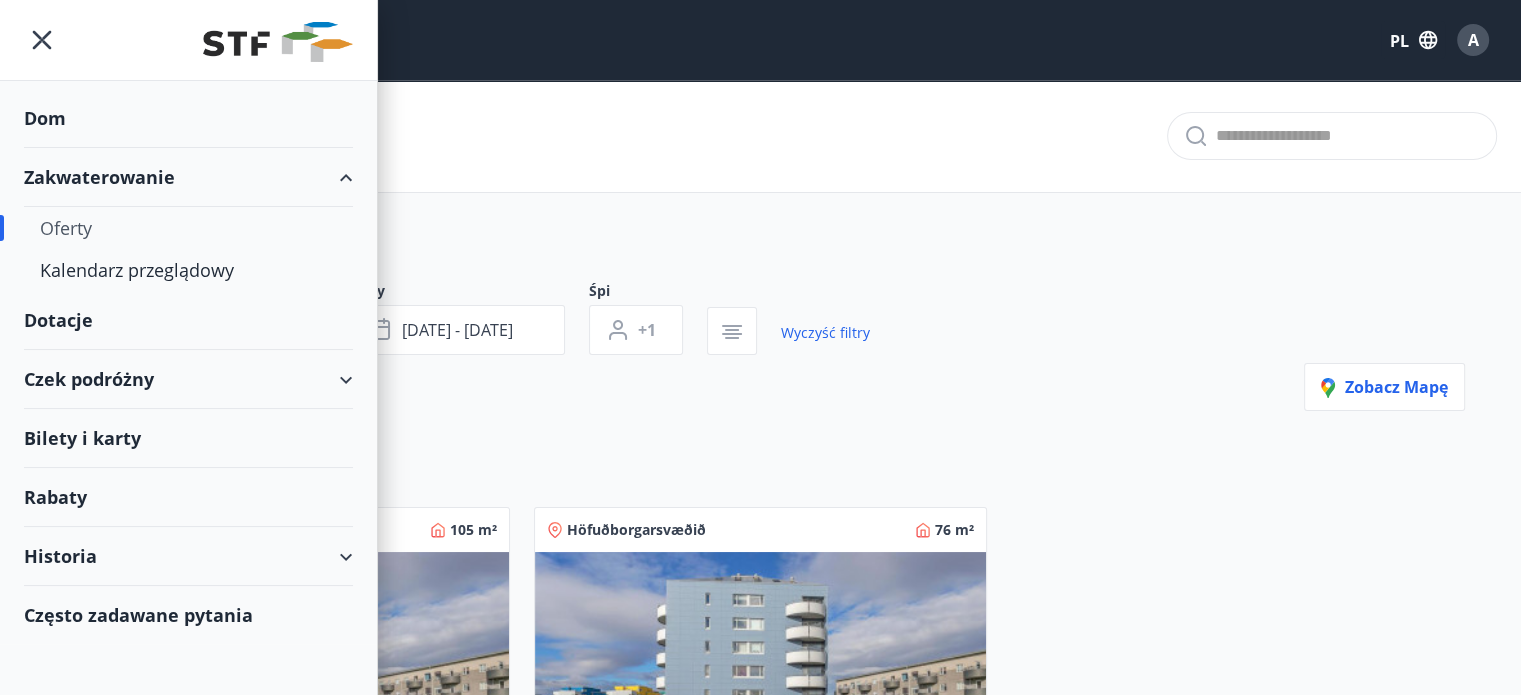 click on "Oferty" at bounding box center [66, 228] 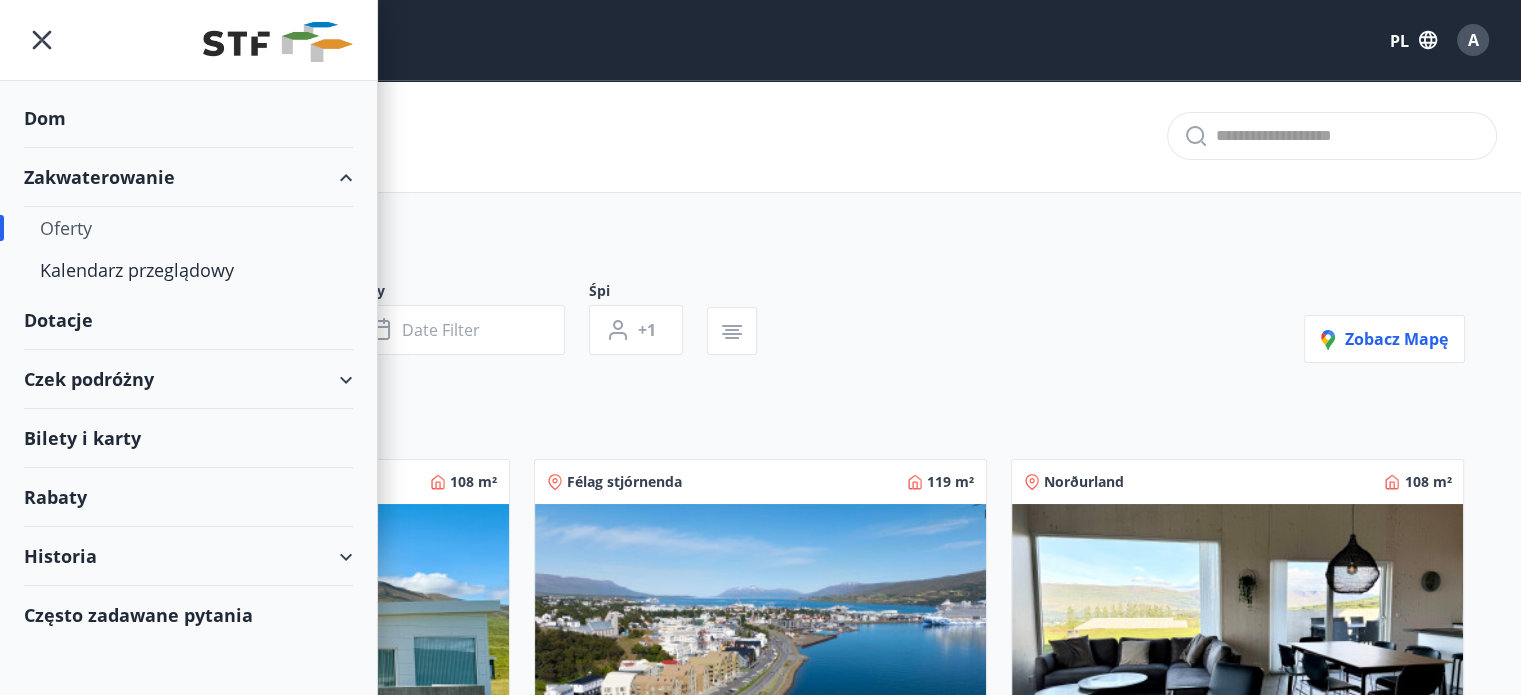 type on "*" 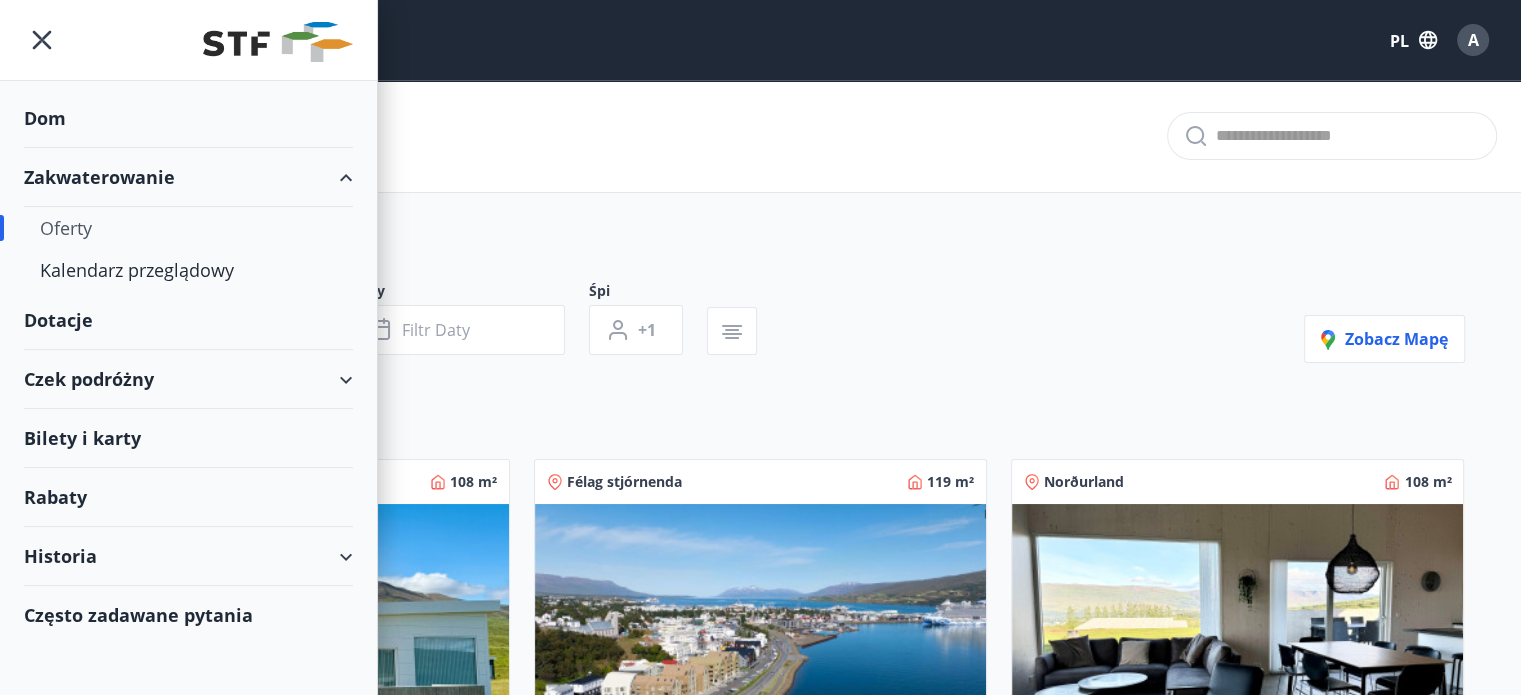 click on "Obszar Wszystko Daty Filtr daty Śpi +1 Zobacz mapę" at bounding box center [761, 322] 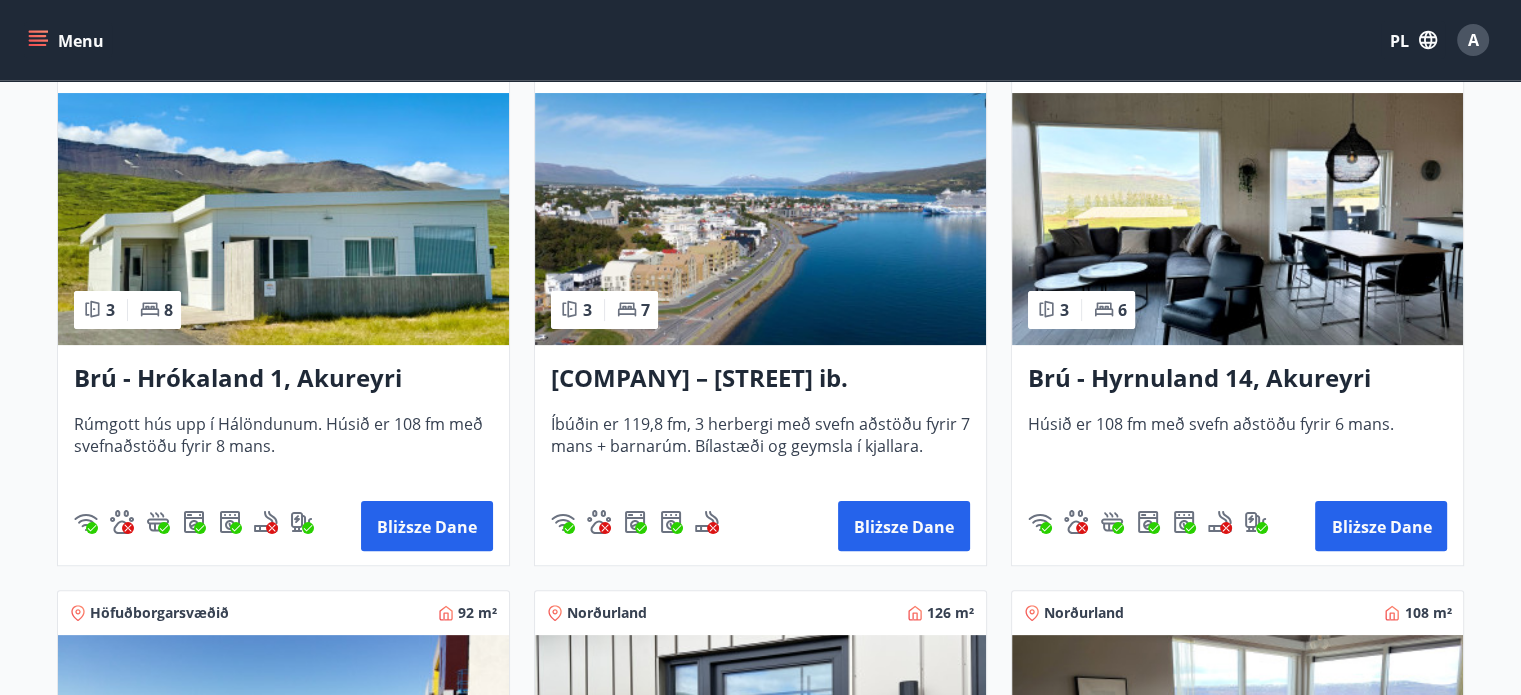 scroll, scrollTop: 425, scrollLeft: 0, axis: vertical 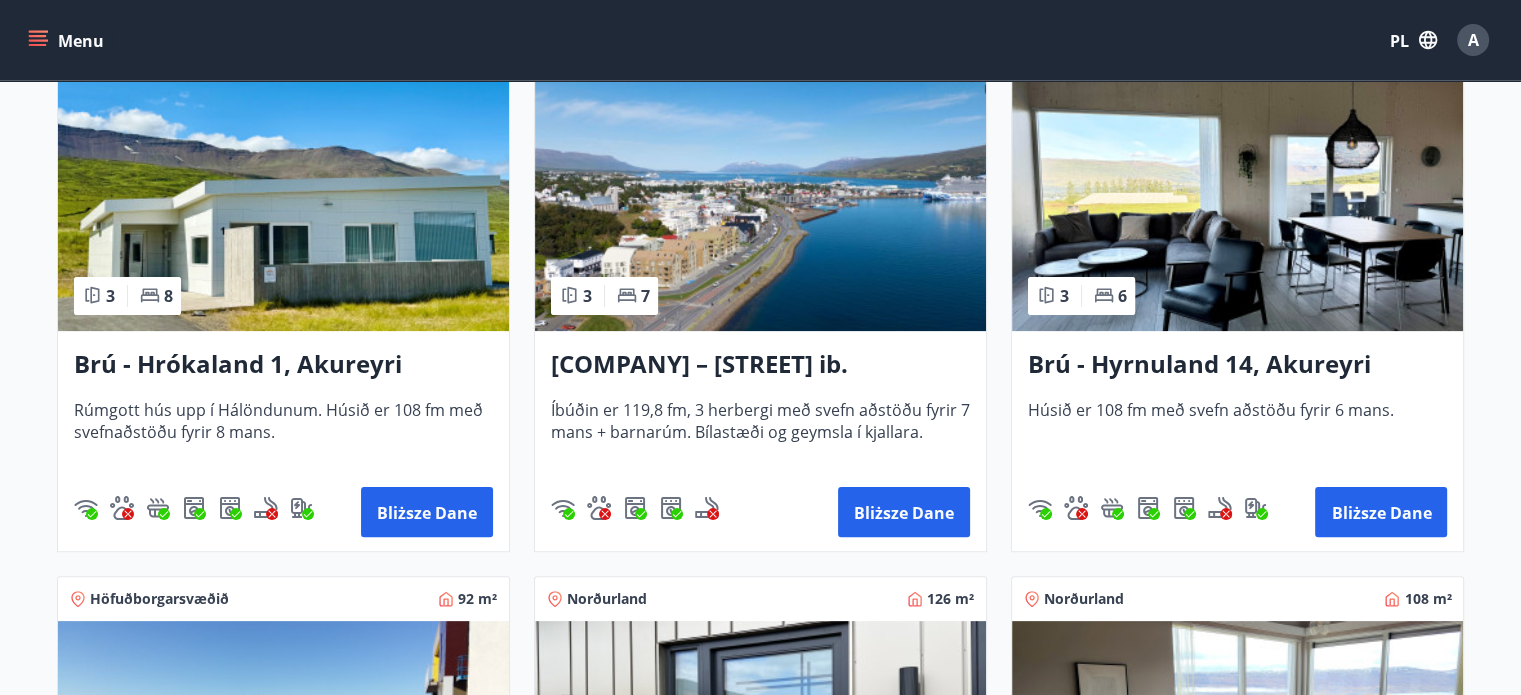 click on "Brú - Hrókaland 1, Akureyri" at bounding box center (238, 363) 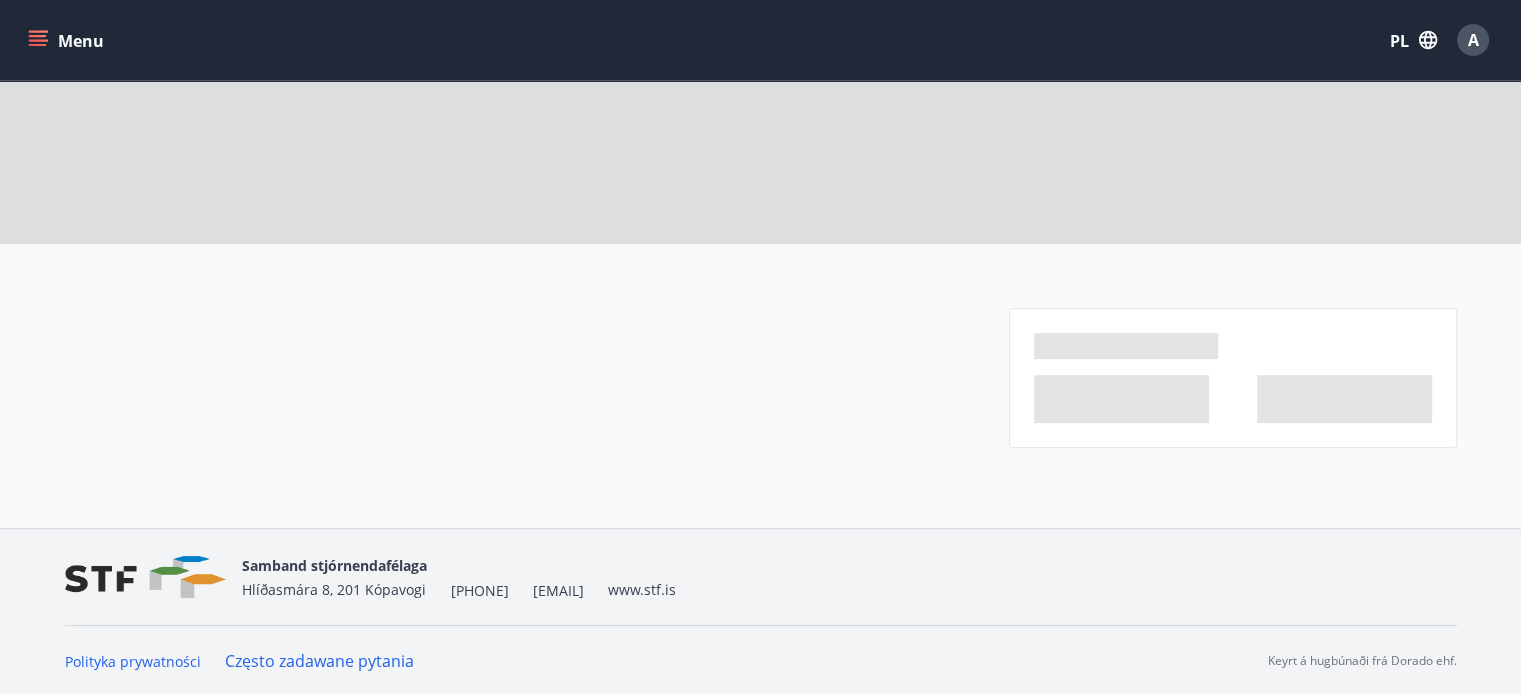 scroll, scrollTop: 0, scrollLeft: 0, axis: both 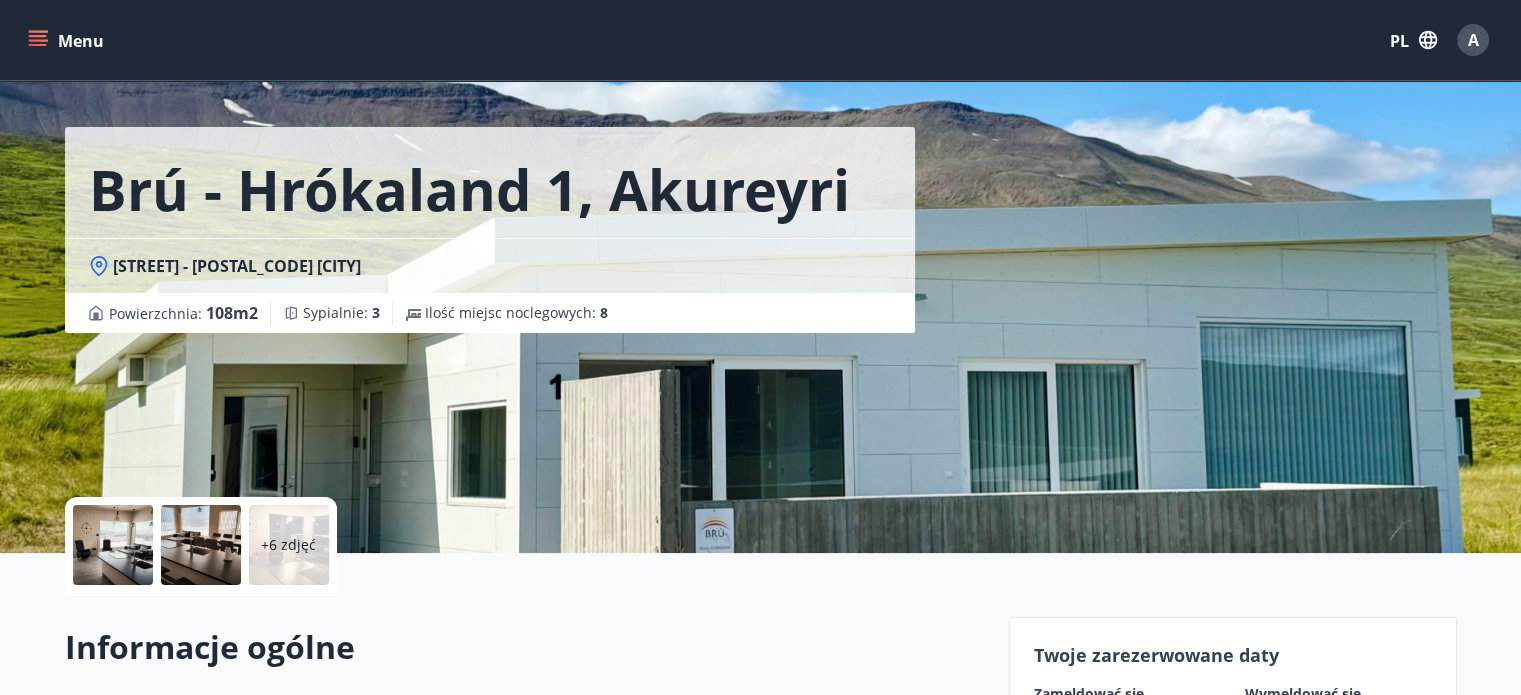 click at bounding box center [113, 545] 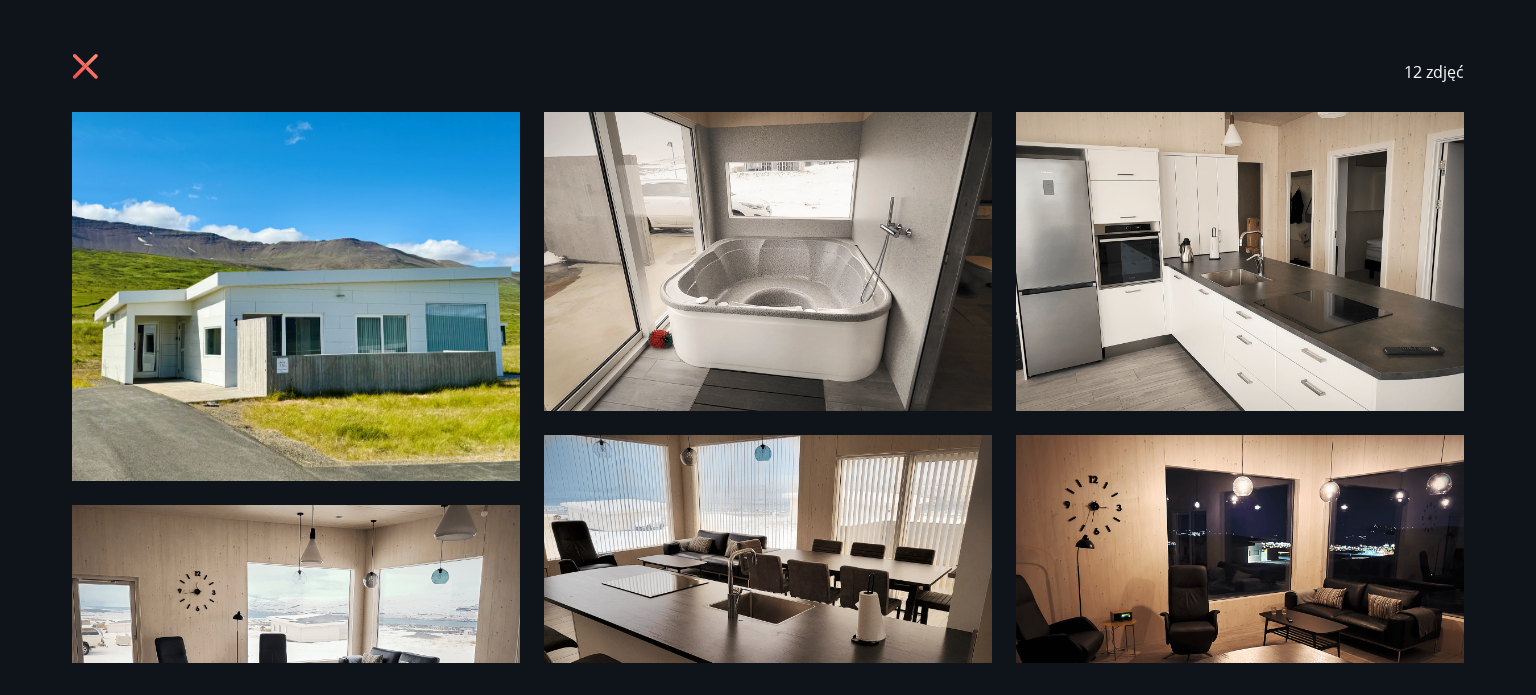 click at bounding box center (296, 296) 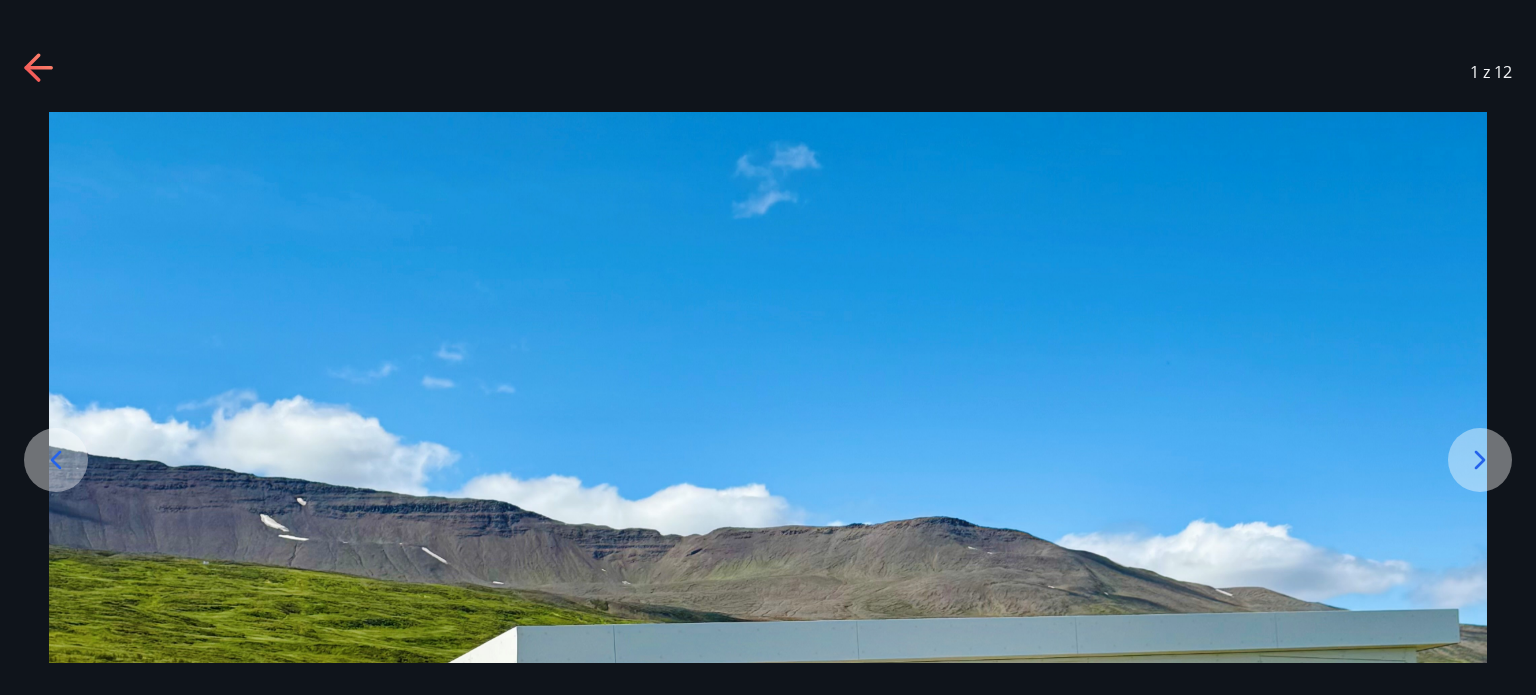 click 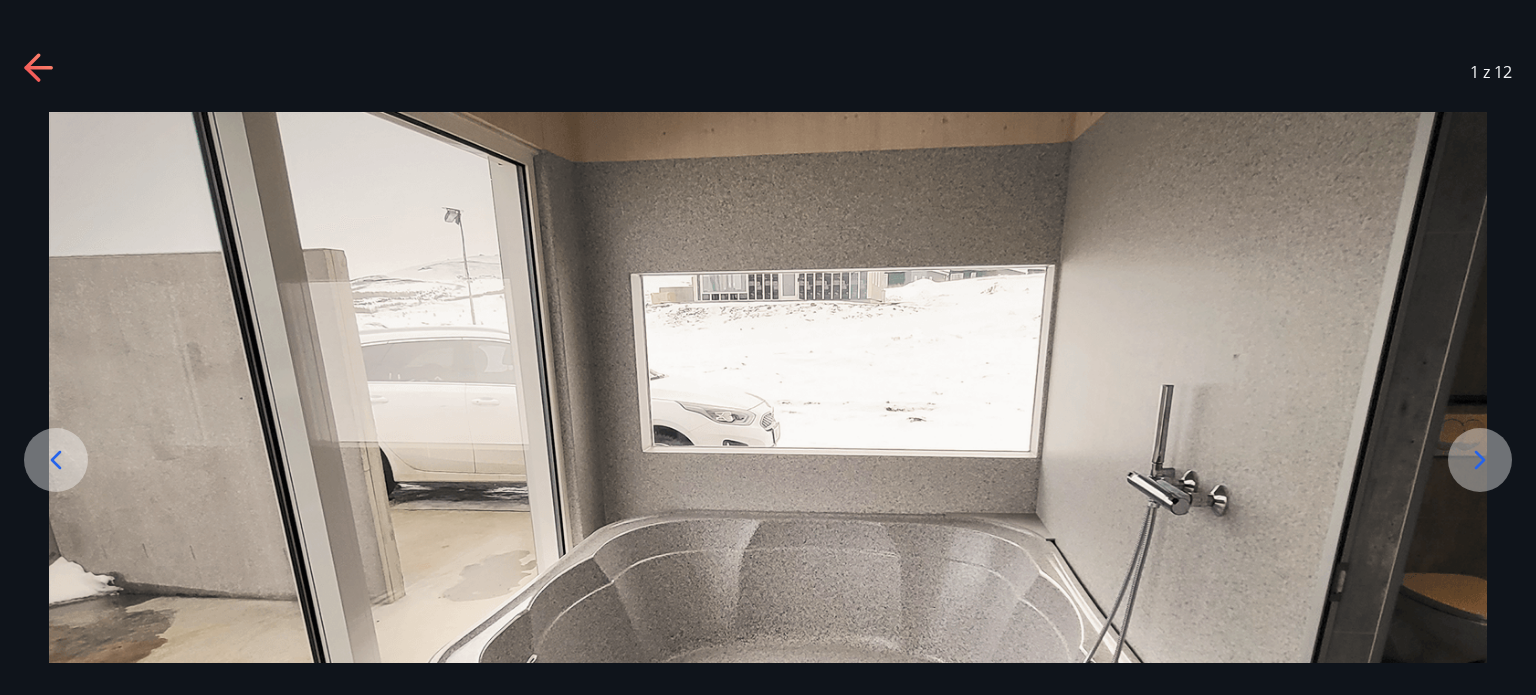 click on "1    z    12" at bounding box center [768, 72] 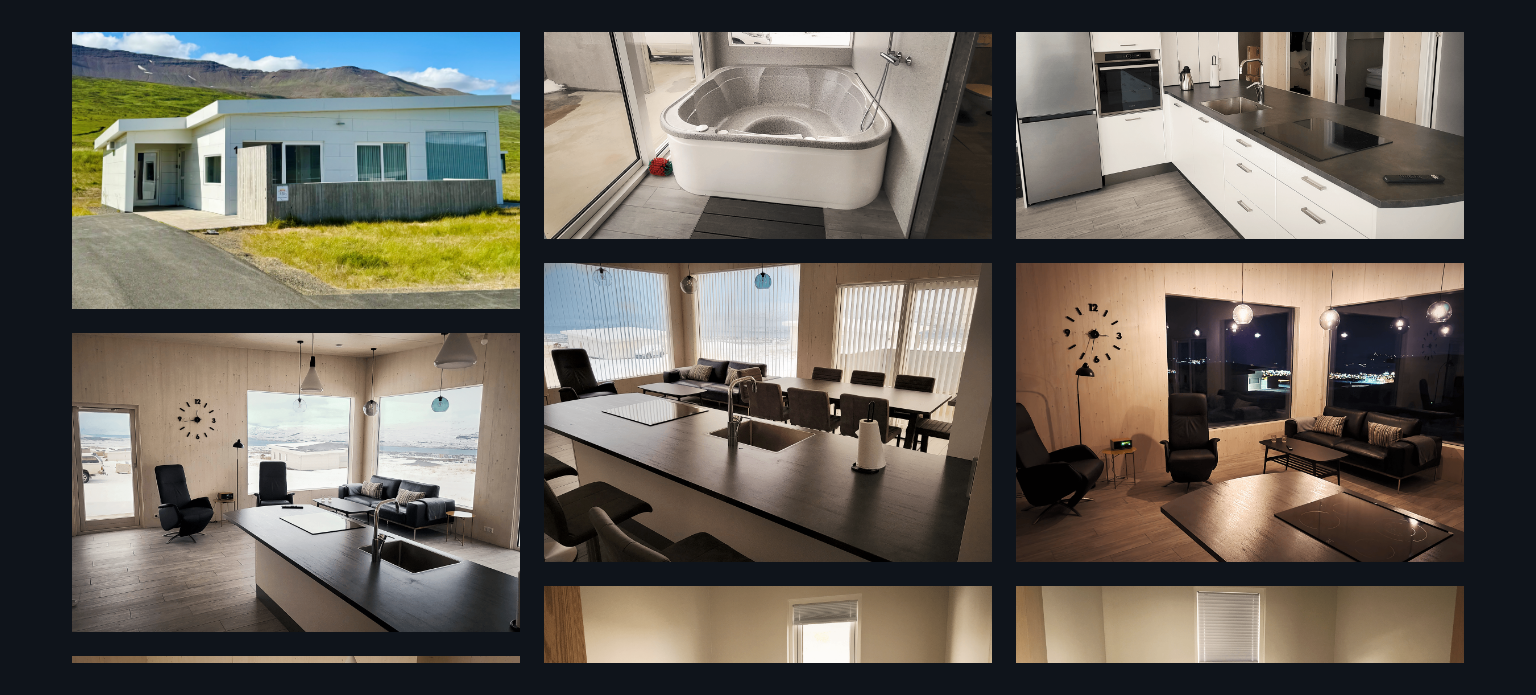 scroll, scrollTop: 267, scrollLeft: 0, axis: vertical 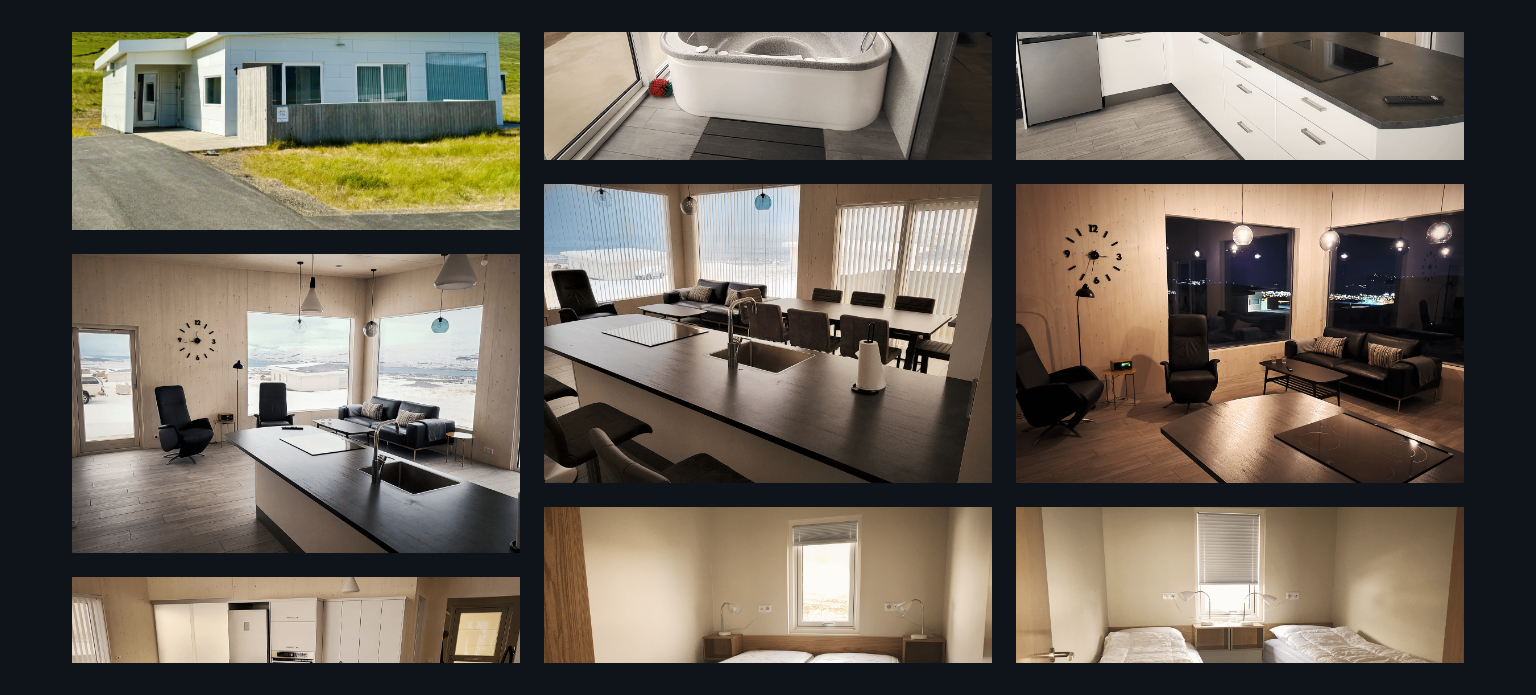 drag, startPoint x: 1222, startPoint y: 285, endPoint x: 1200, endPoint y: 362, distance: 80.08121 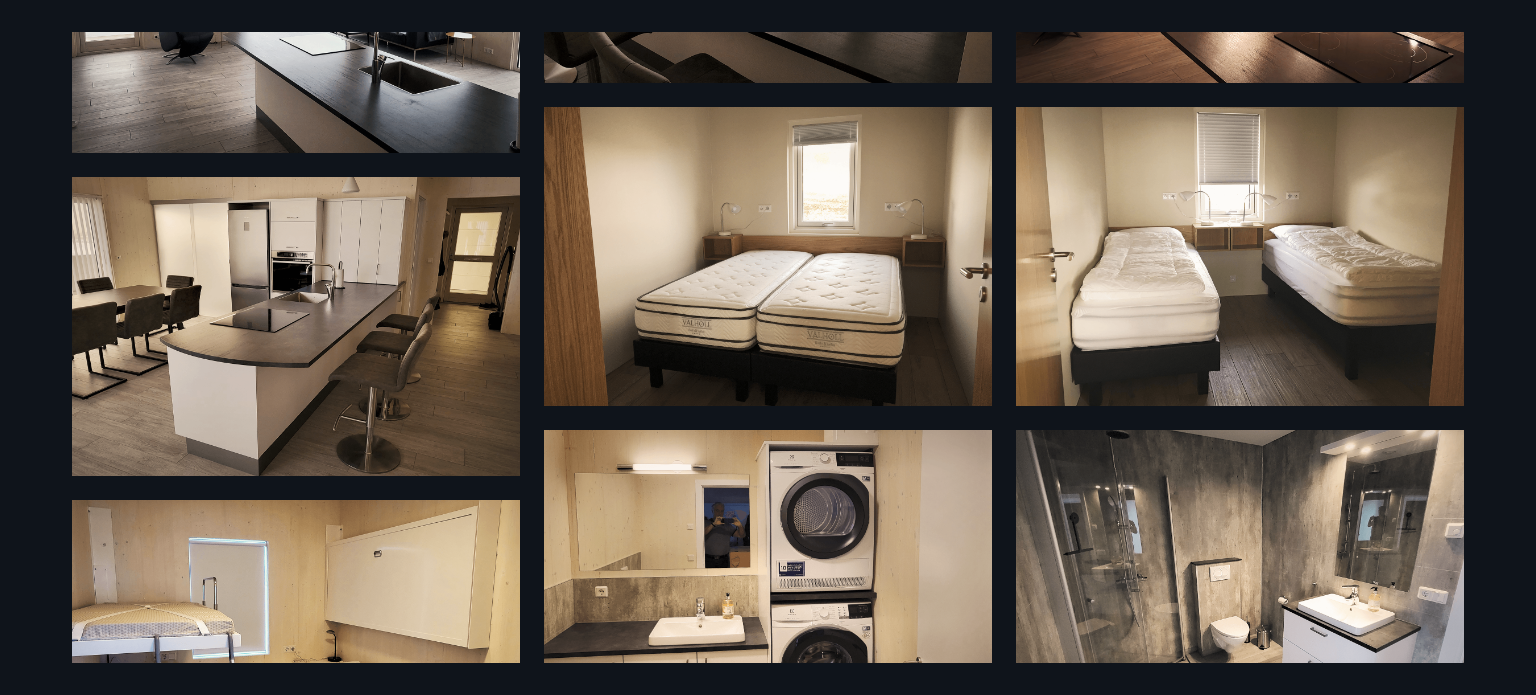 drag, startPoint x: 608, startPoint y: 188, endPoint x: 568, endPoint y: 287, distance: 106.77547 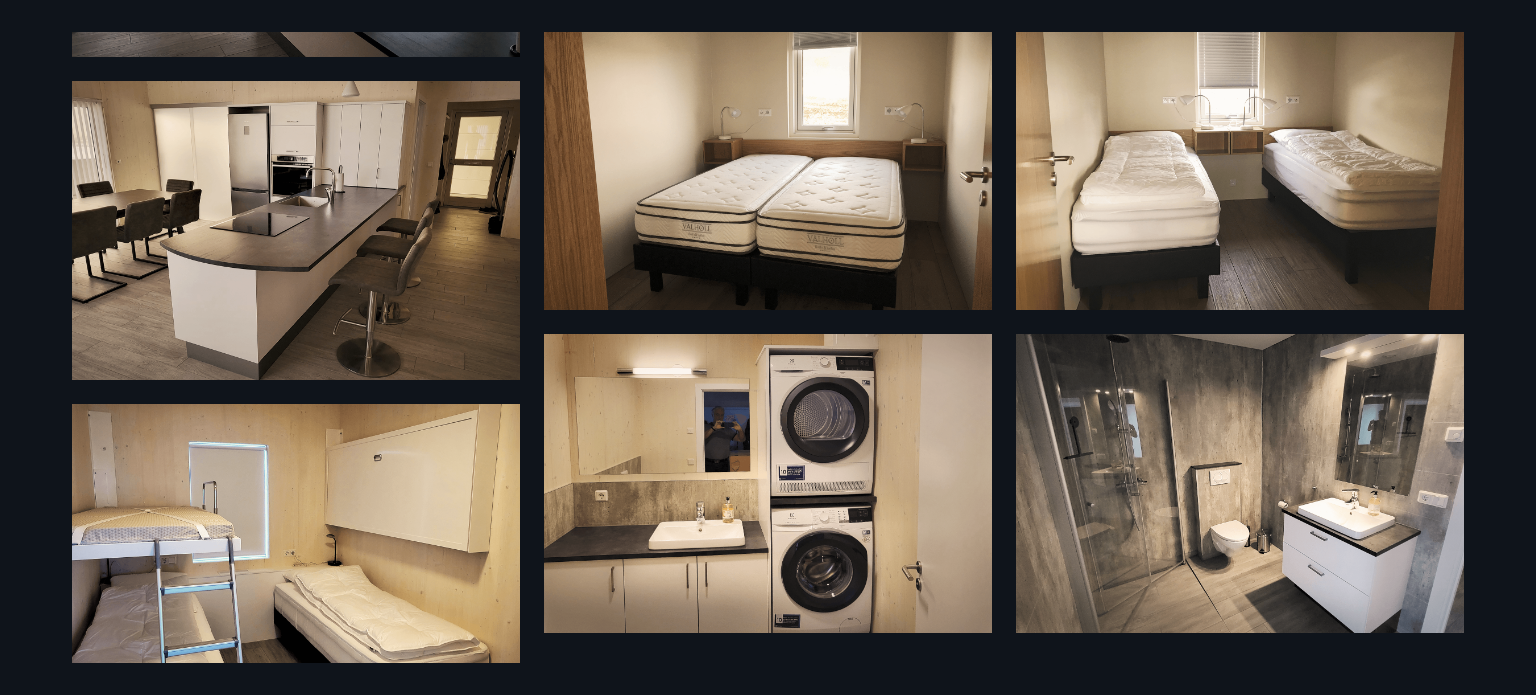 scroll, scrollTop: 792, scrollLeft: 0, axis: vertical 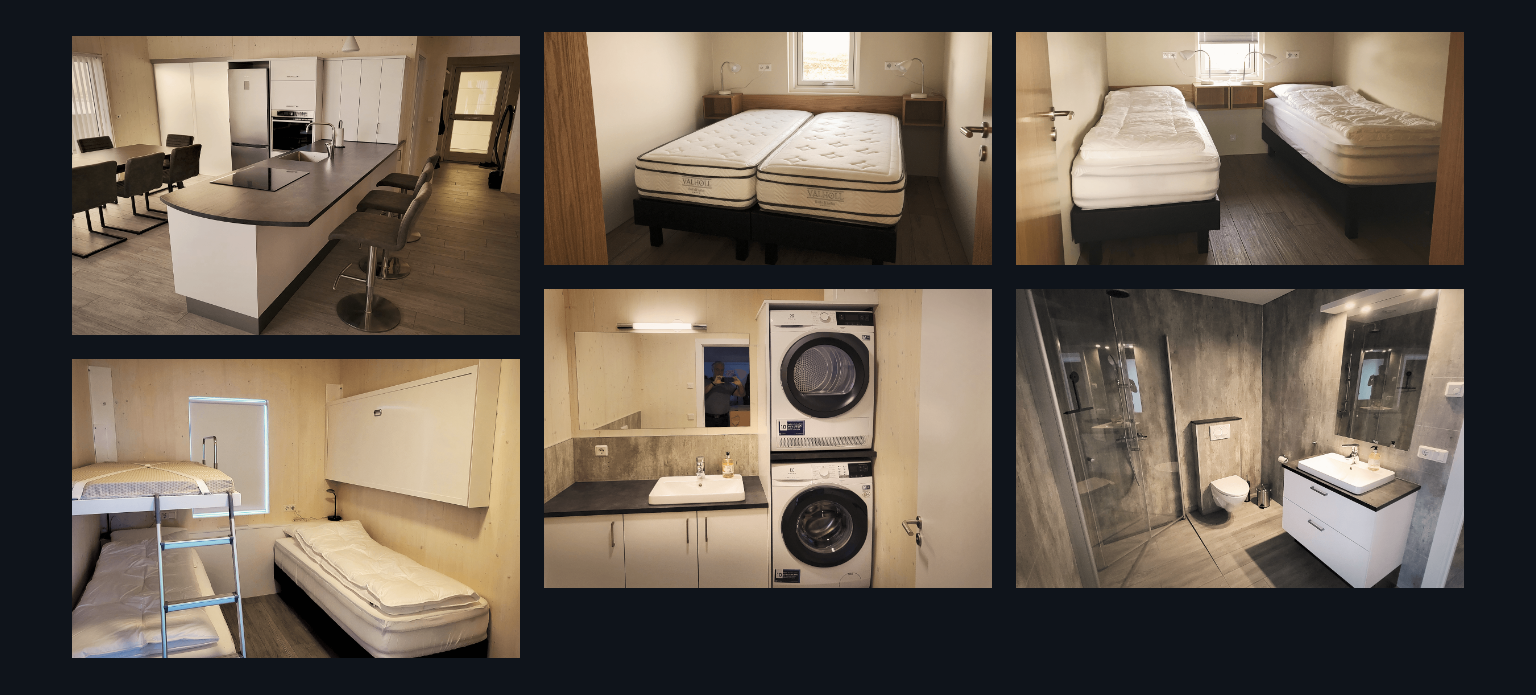 drag, startPoint x: 615, startPoint y: 245, endPoint x: 595, endPoint y: 333, distance: 90.24411 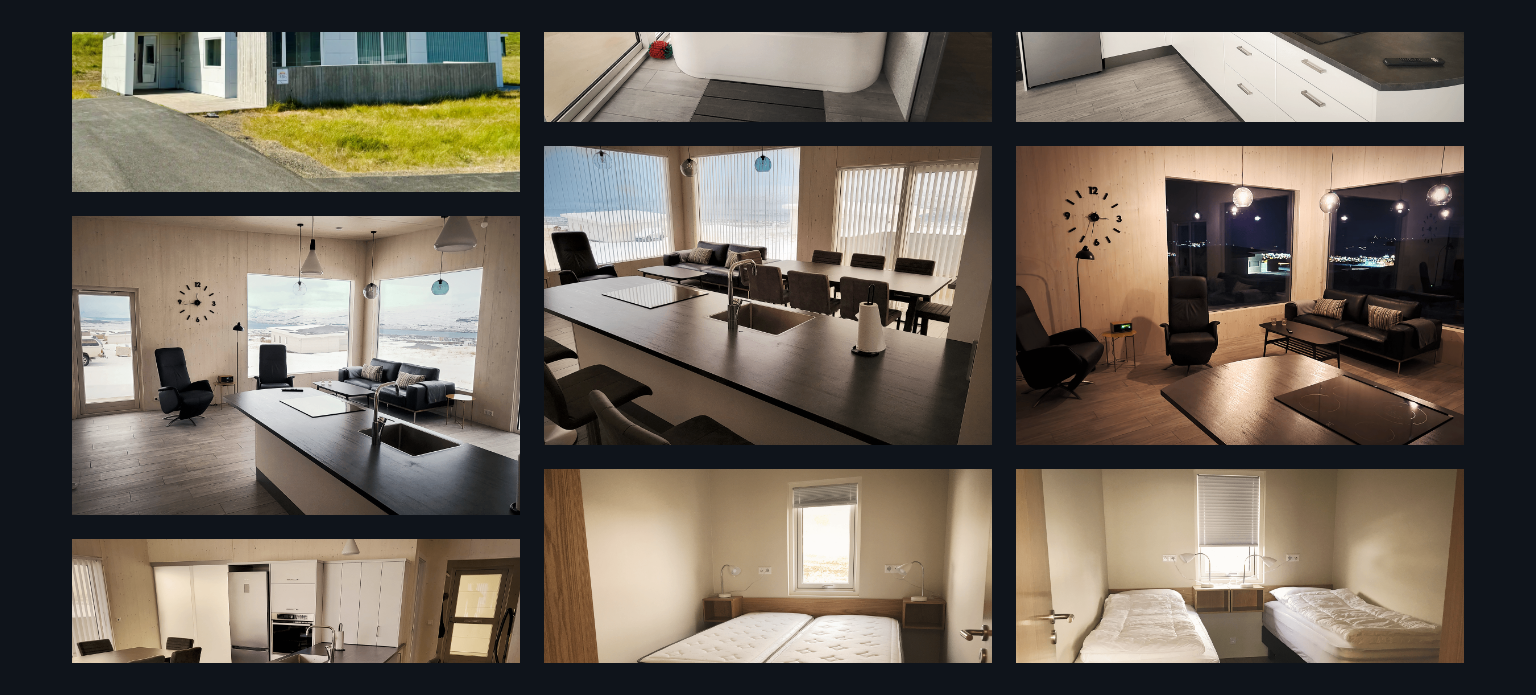 scroll, scrollTop: 0, scrollLeft: 0, axis: both 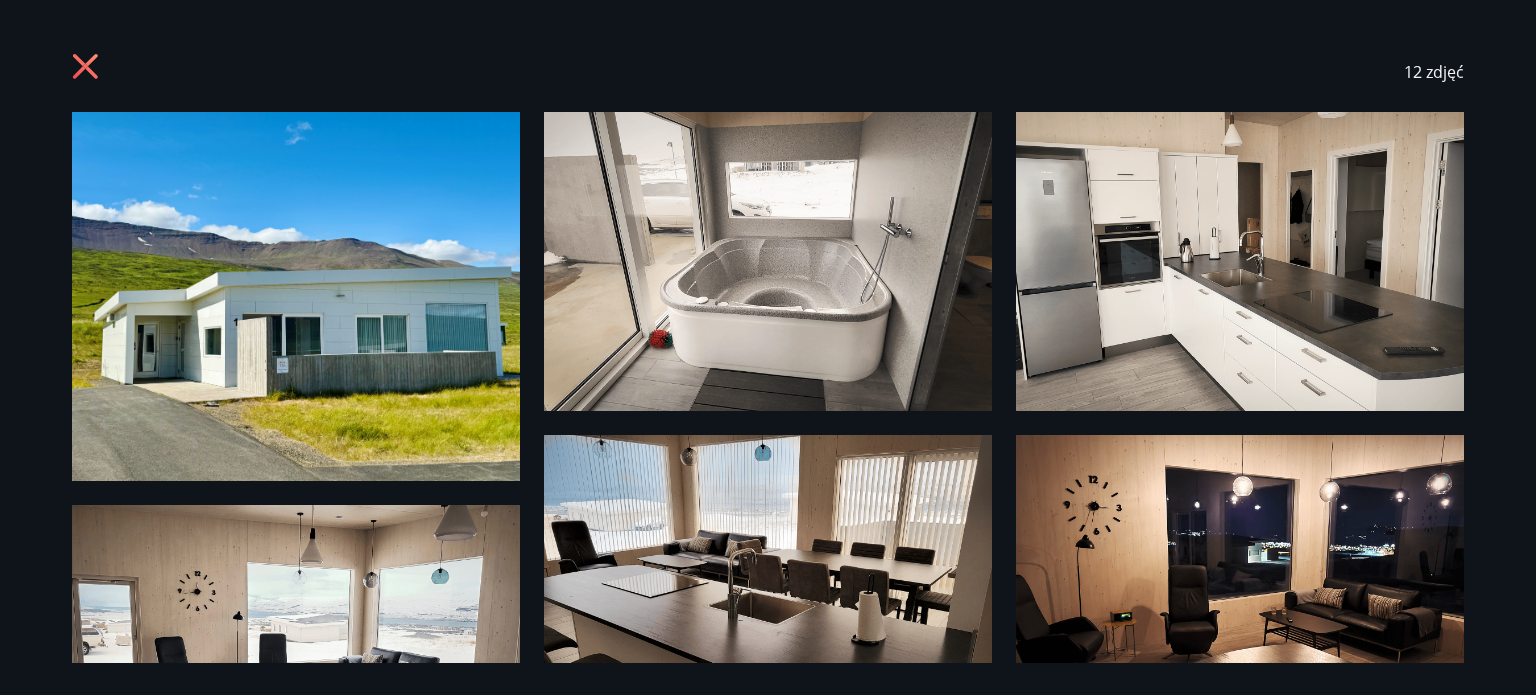 drag, startPoint x: 855, startPoint y: 435, endPoint x: 896, endPoint y: 190, distance: 248.40692 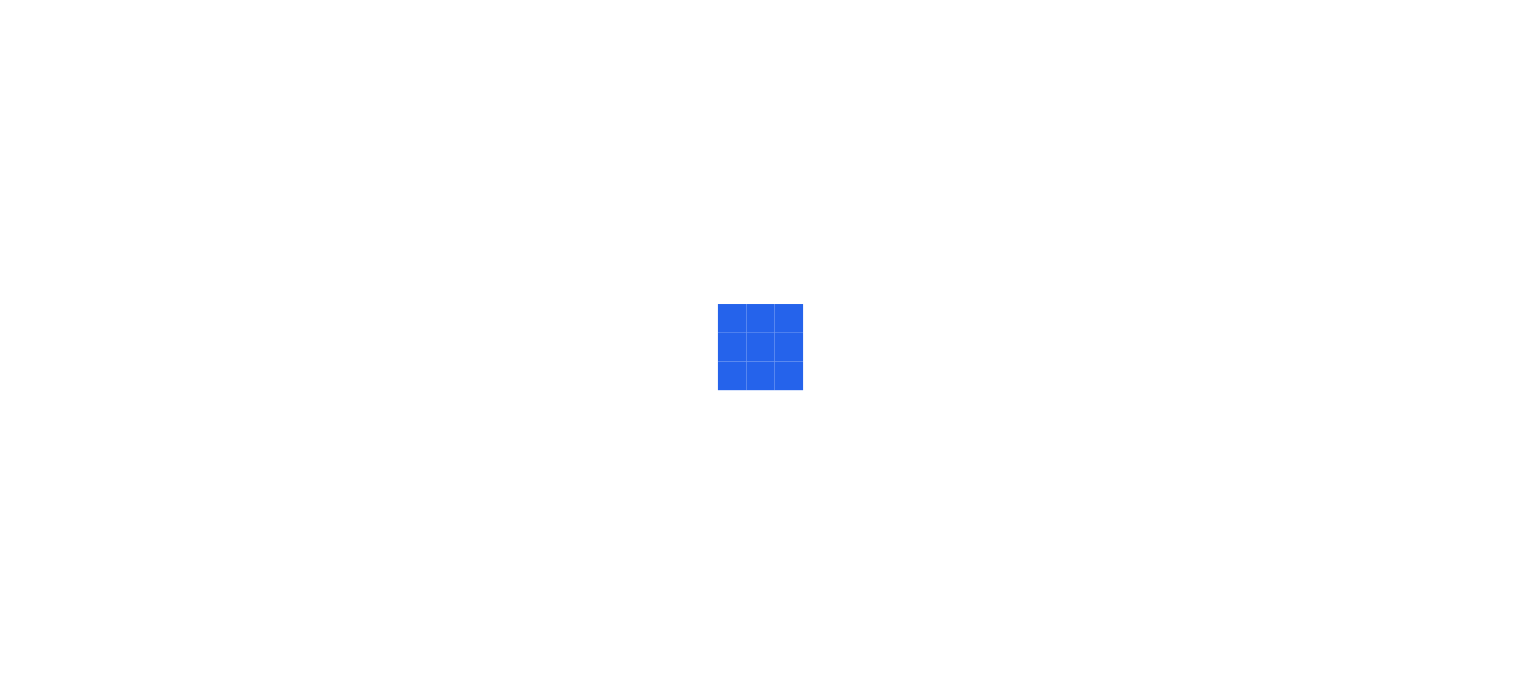 scroll, scrollTop: 0, scrollLeft: 0, axis: both 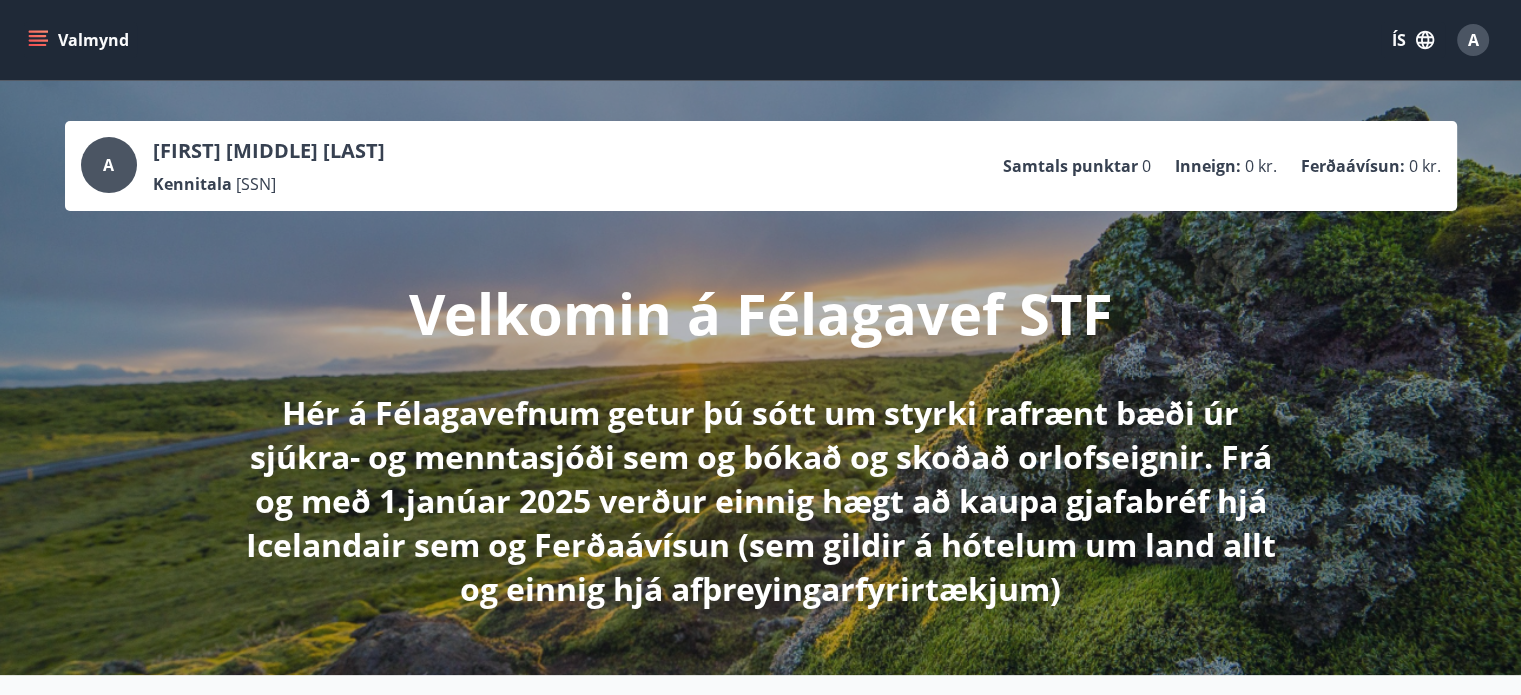 click 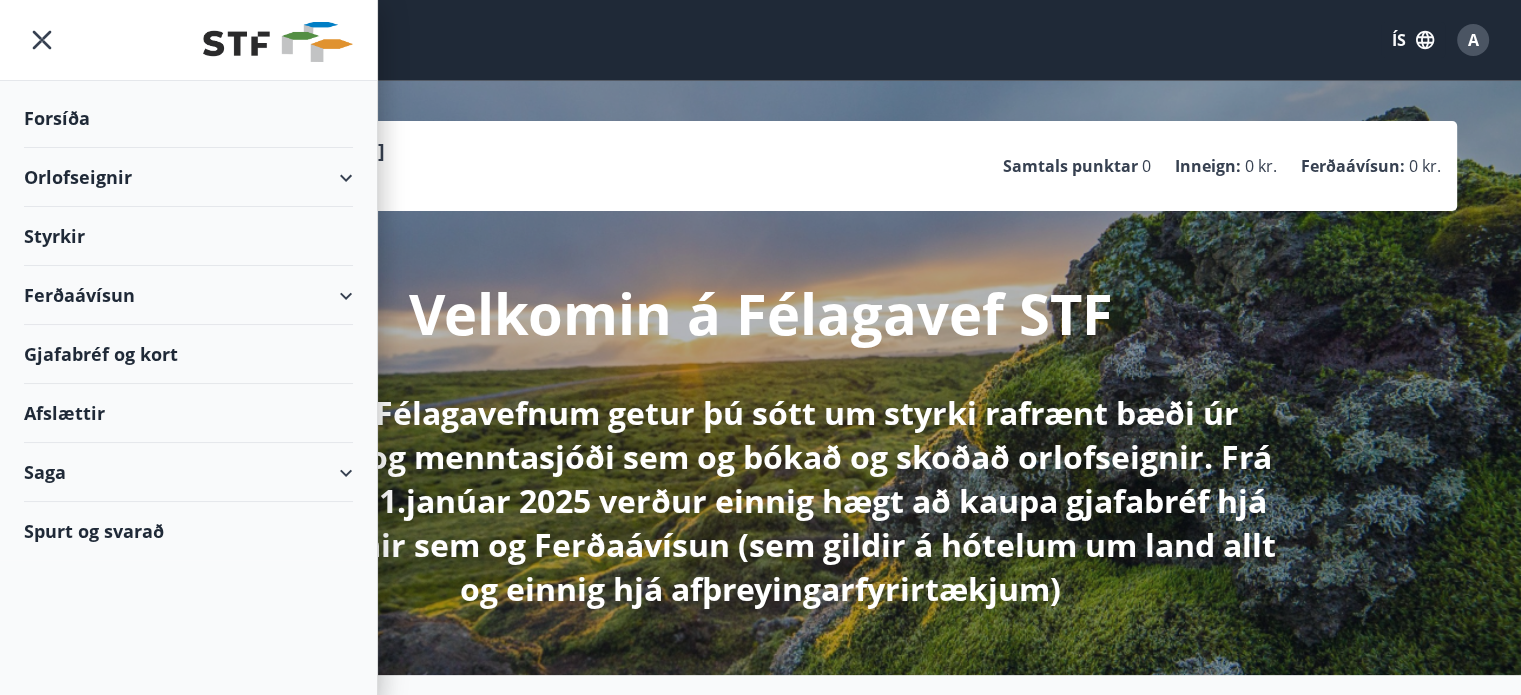 click on "Orlofseignir" at bounding box center [188, 177] 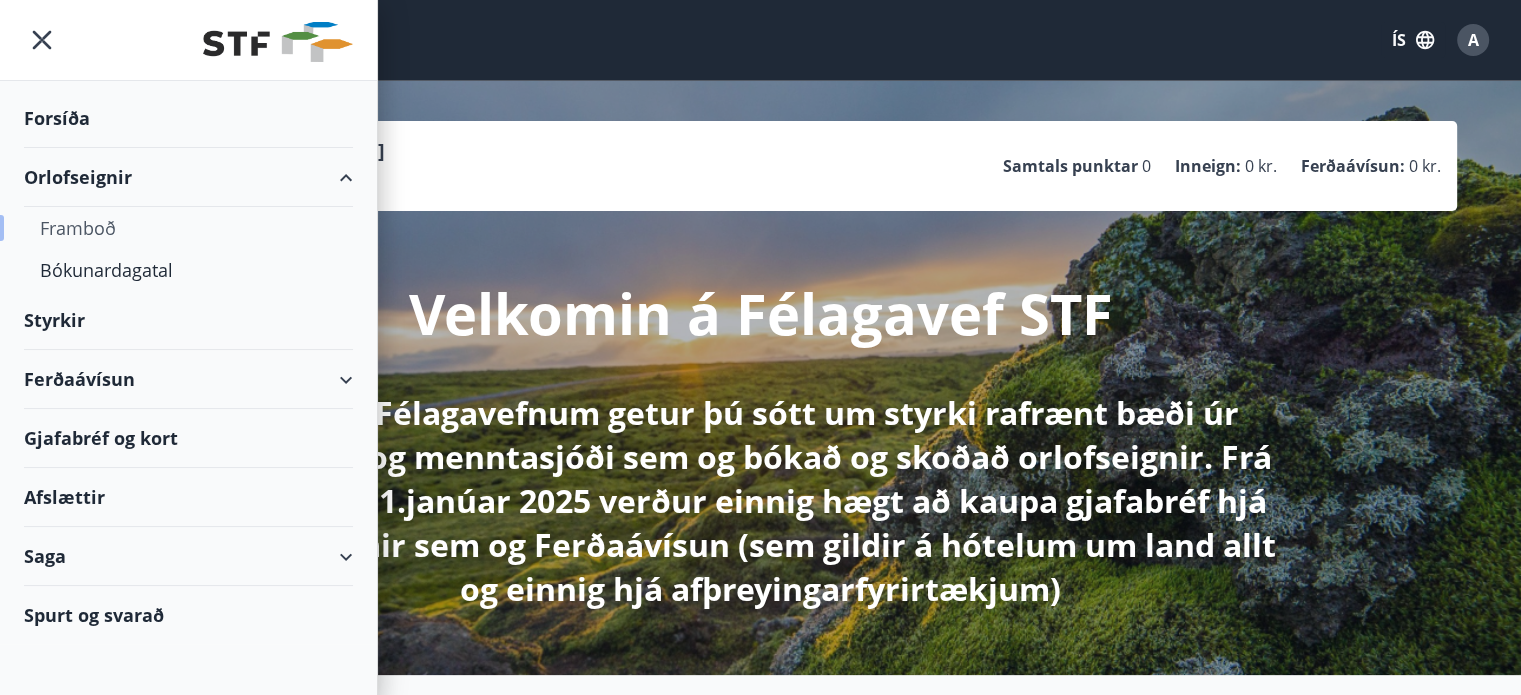 click on "Framboð" at bounding box center (188, 228) 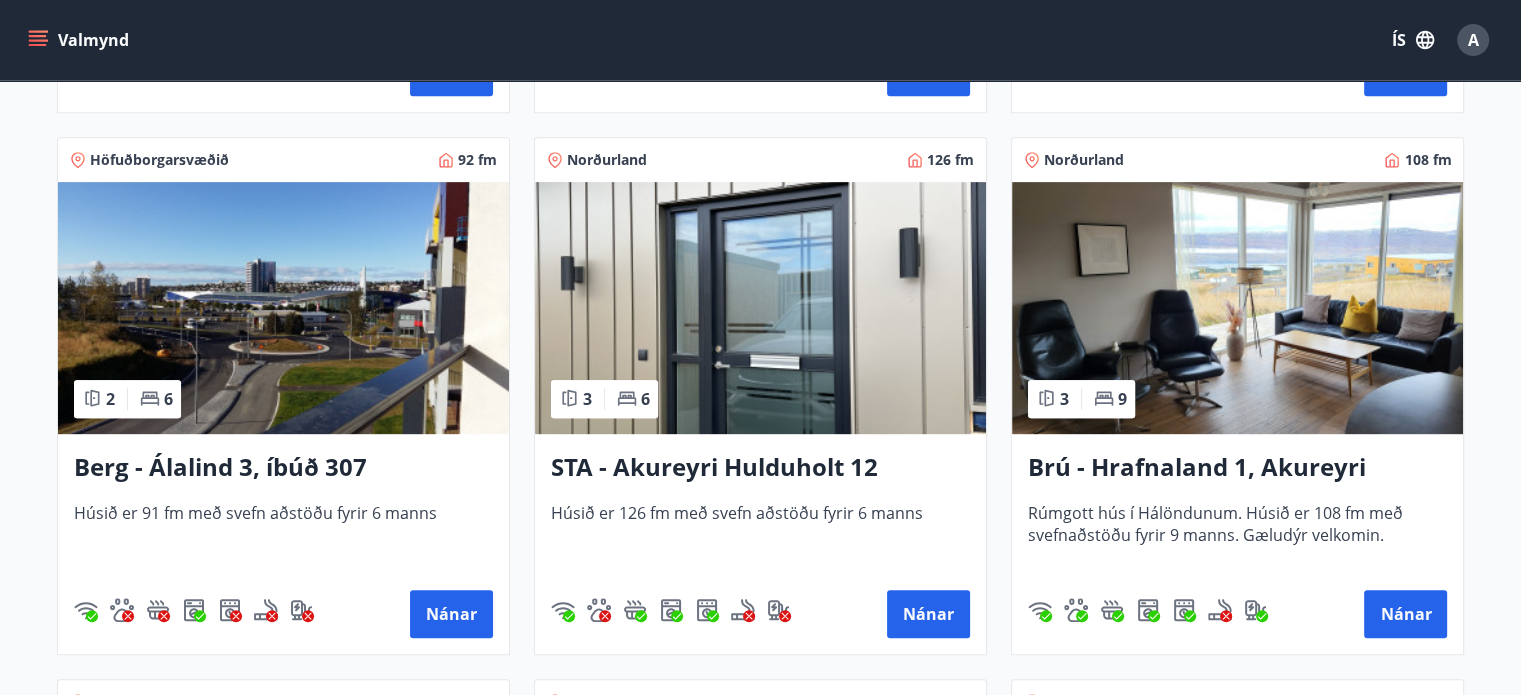 scroll, scrollTop: 946, scrollLeft: 0, axis: vertical 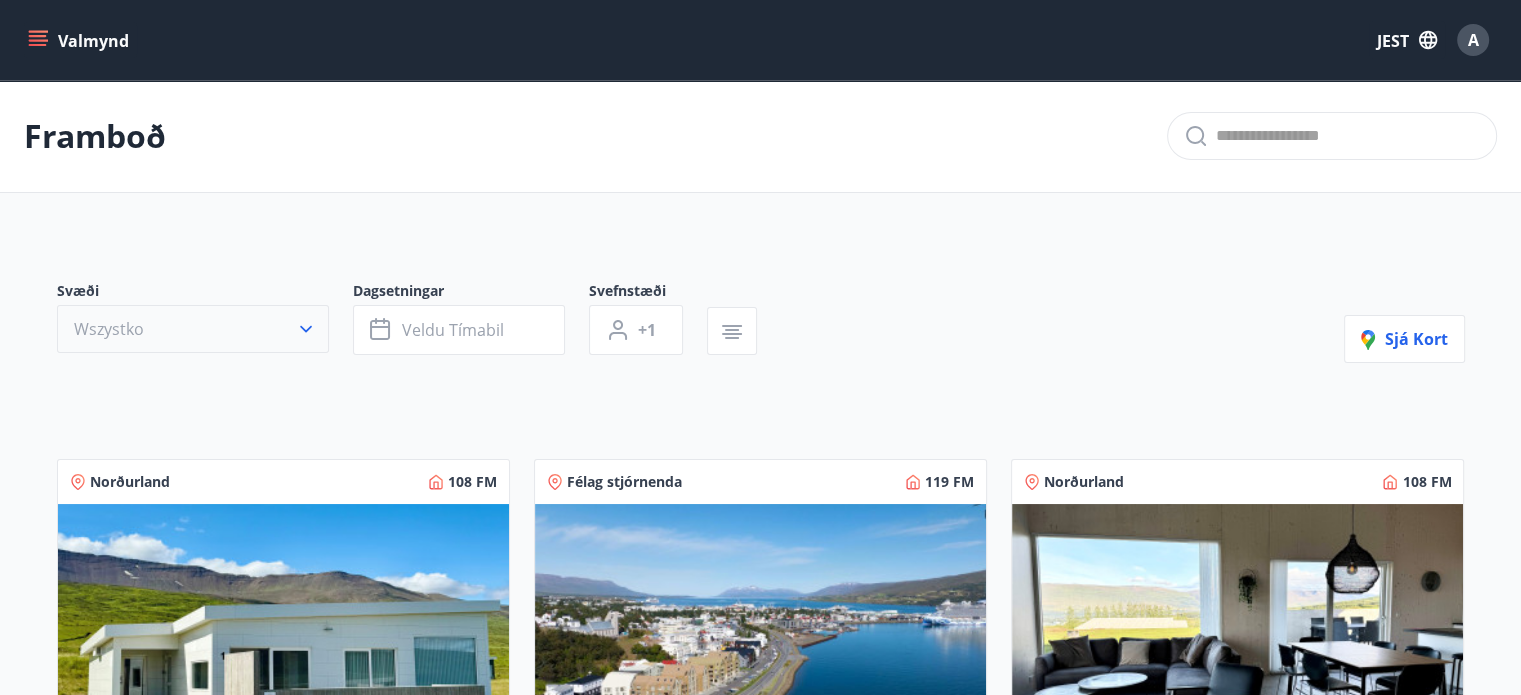 click on "Wszystko" at bounding box center [193, 329] 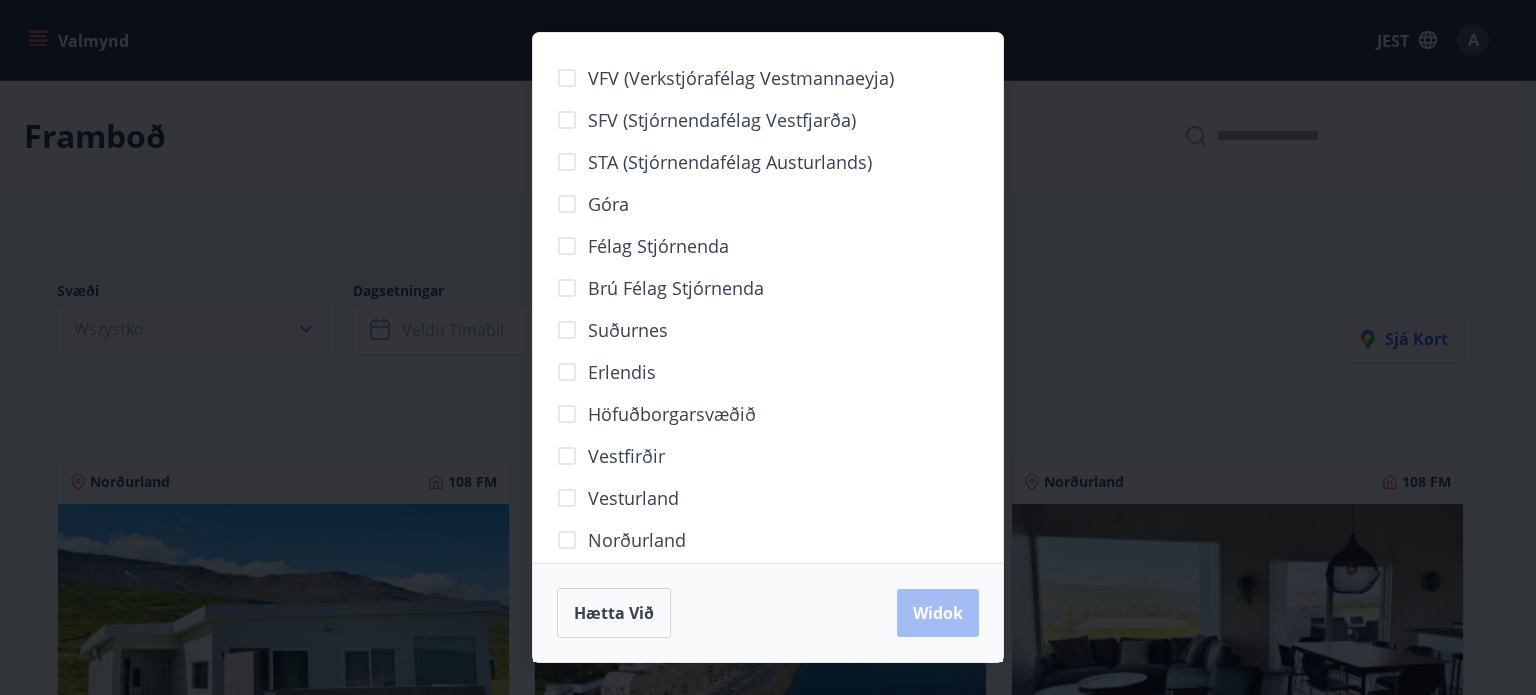 click on "VFV (Verkstjórafélag Vestmannaeyja) SFV (Stjórnendafélag Vestfjarða) STA (Stjórnendafélag Austurlands) Góra Félag stjórnenda Brú félag stjórnenda Suðurnes Erlendis Höfuðborgarsvæðið Vestfirðir Vesturland Norðurland Austurland Suðurland Hætta við Widok" at bounding box center [768, 347] 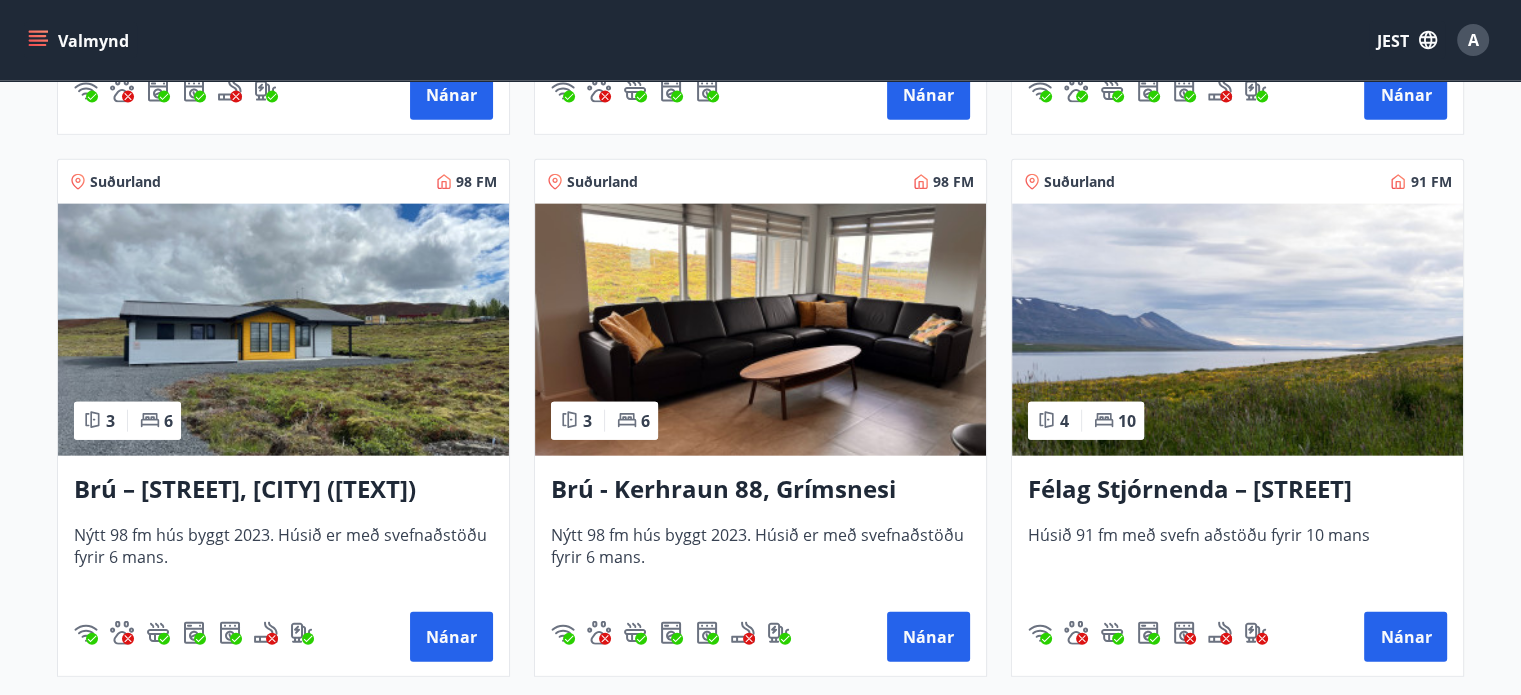 scroll, scrollTop: 4651, scrollLeft: 0, axis: vertical 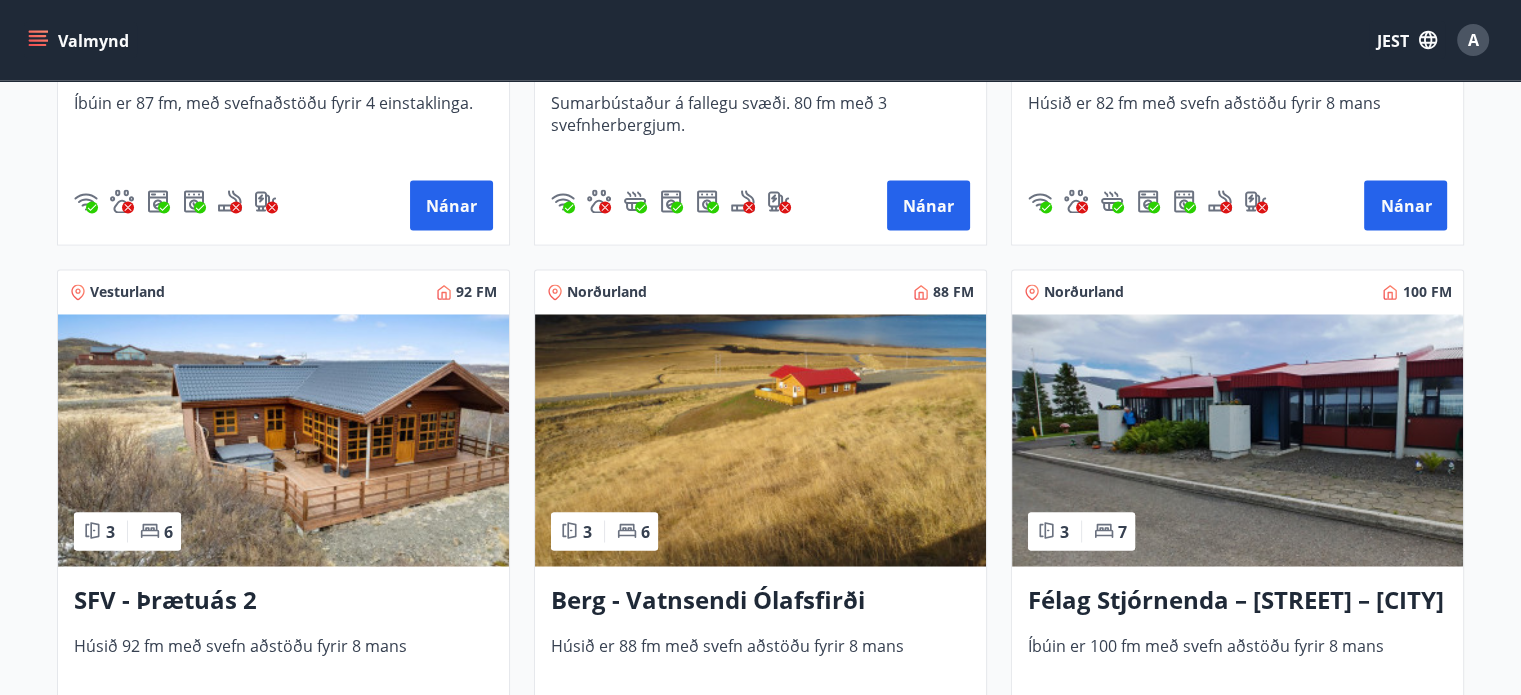 click at bounding box center [283, 440] 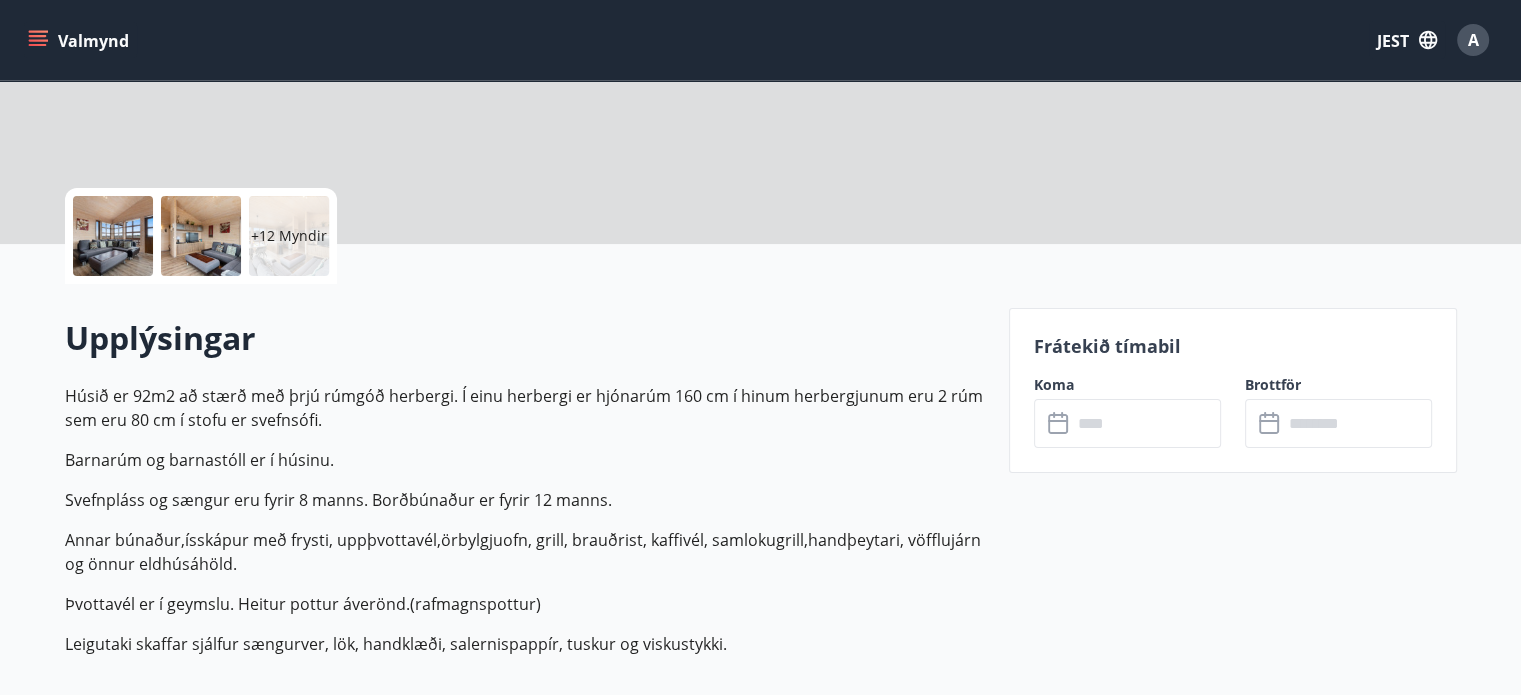 scroll, scrollTop: 0, scrollLeft: 0, axis: both 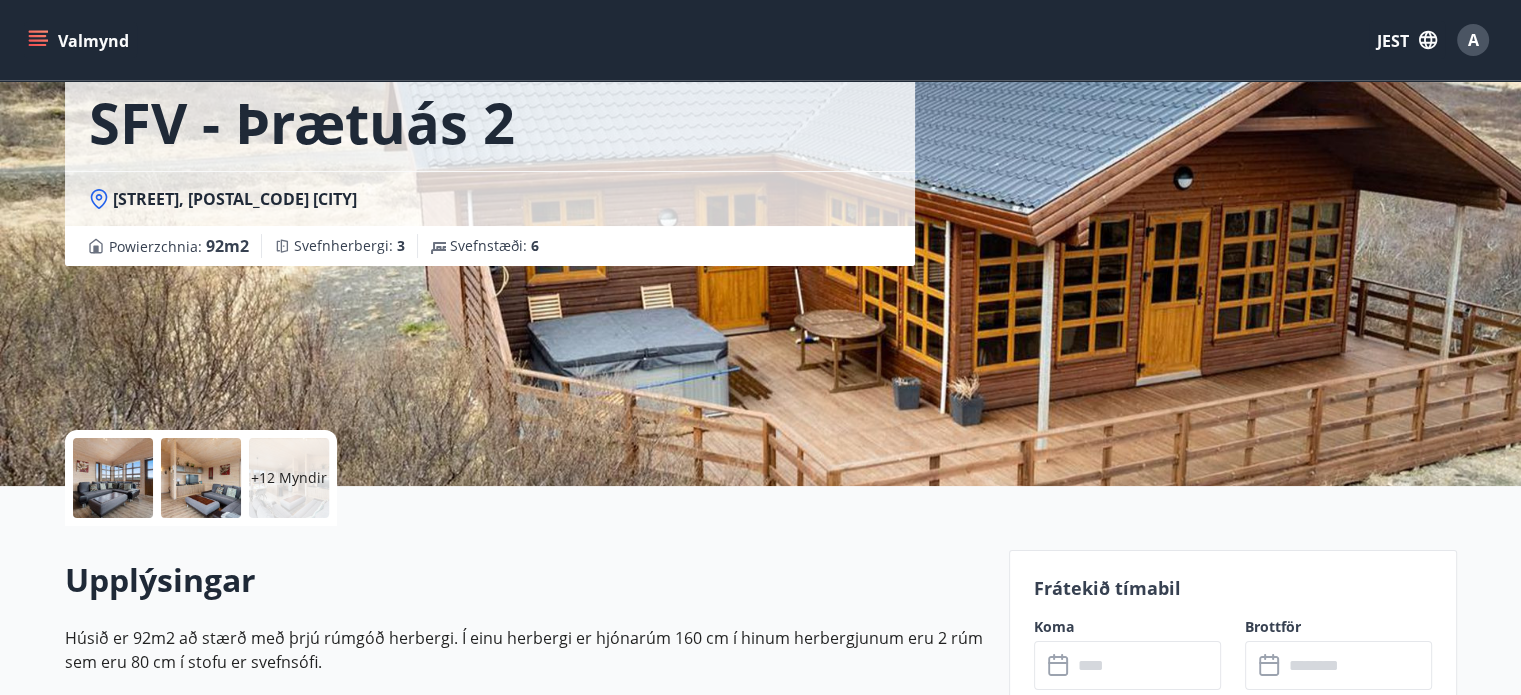 click at bounding box center (113, 478) 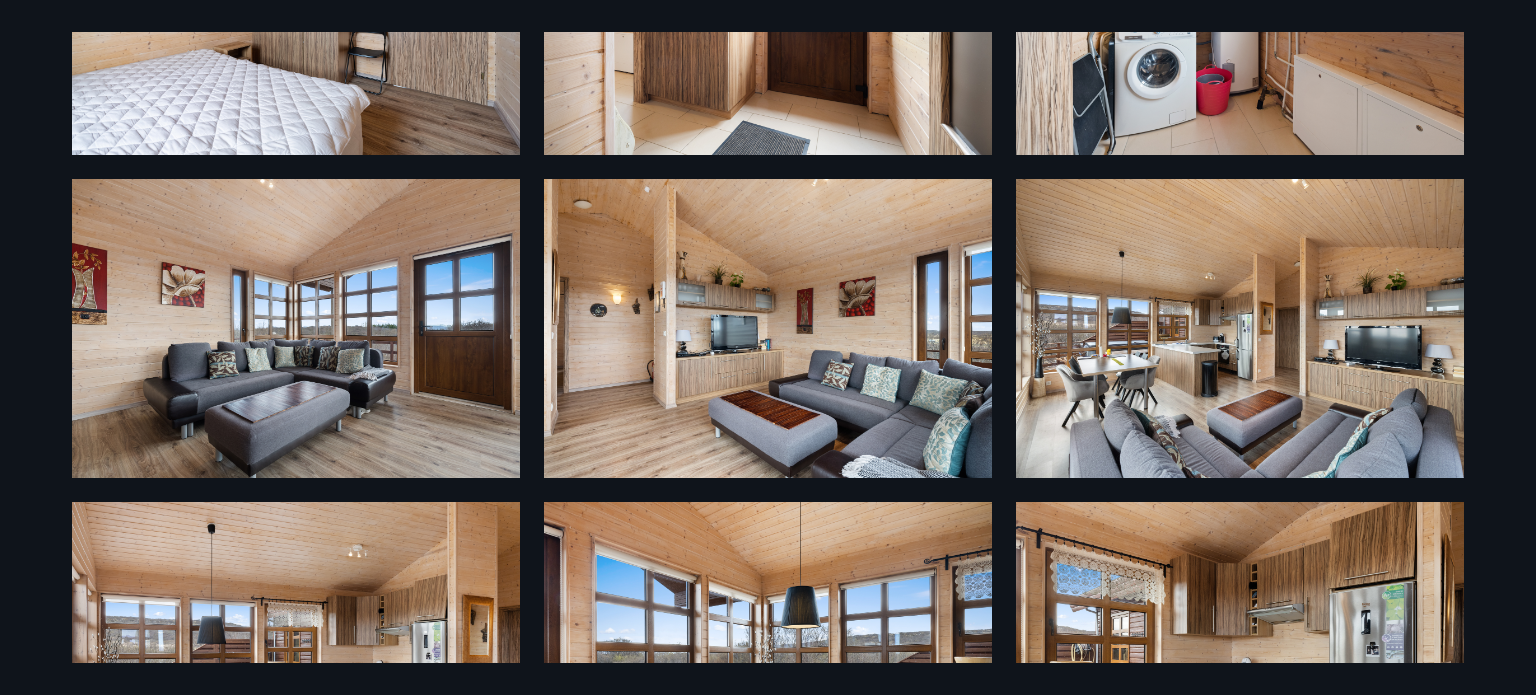 drag, startPoint x: 1467, startPoint y: 128, endPoint x: 1444, endPoint y: 228, distance: 102.610916 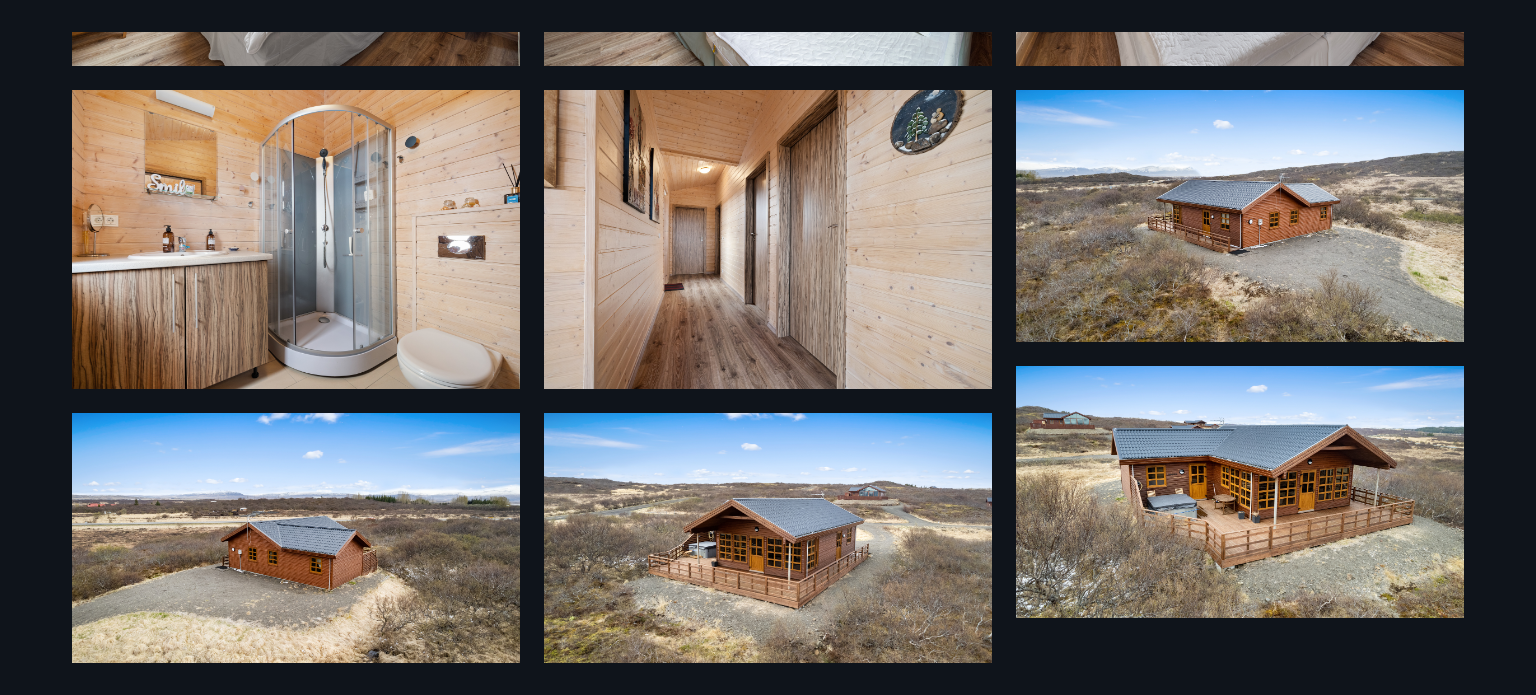 scroll, scrollTop: 1321, scrollLeft: 0, axis: vertical 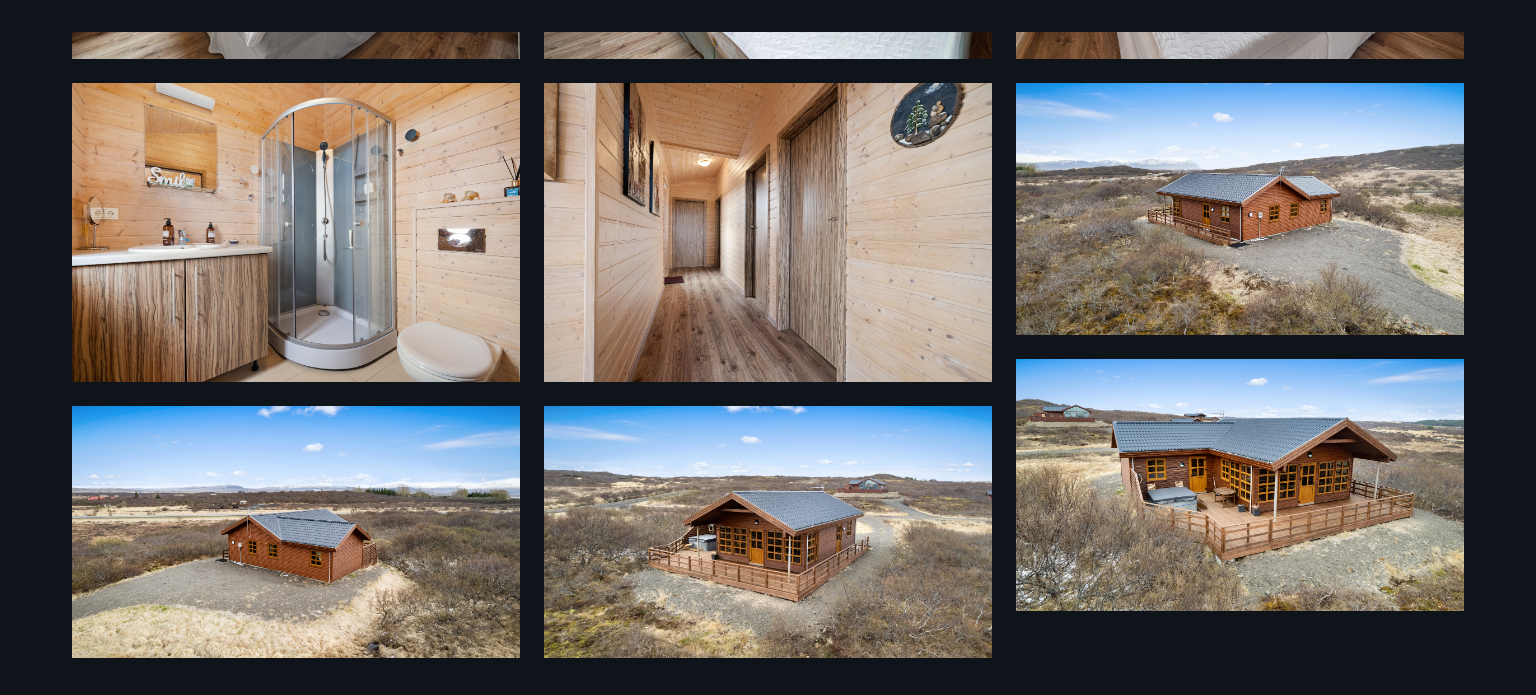 drag, startPoint x: 1477, startPoint y: 160, endPoint x: 1460, endPoint y: 223, distance: 65.25335 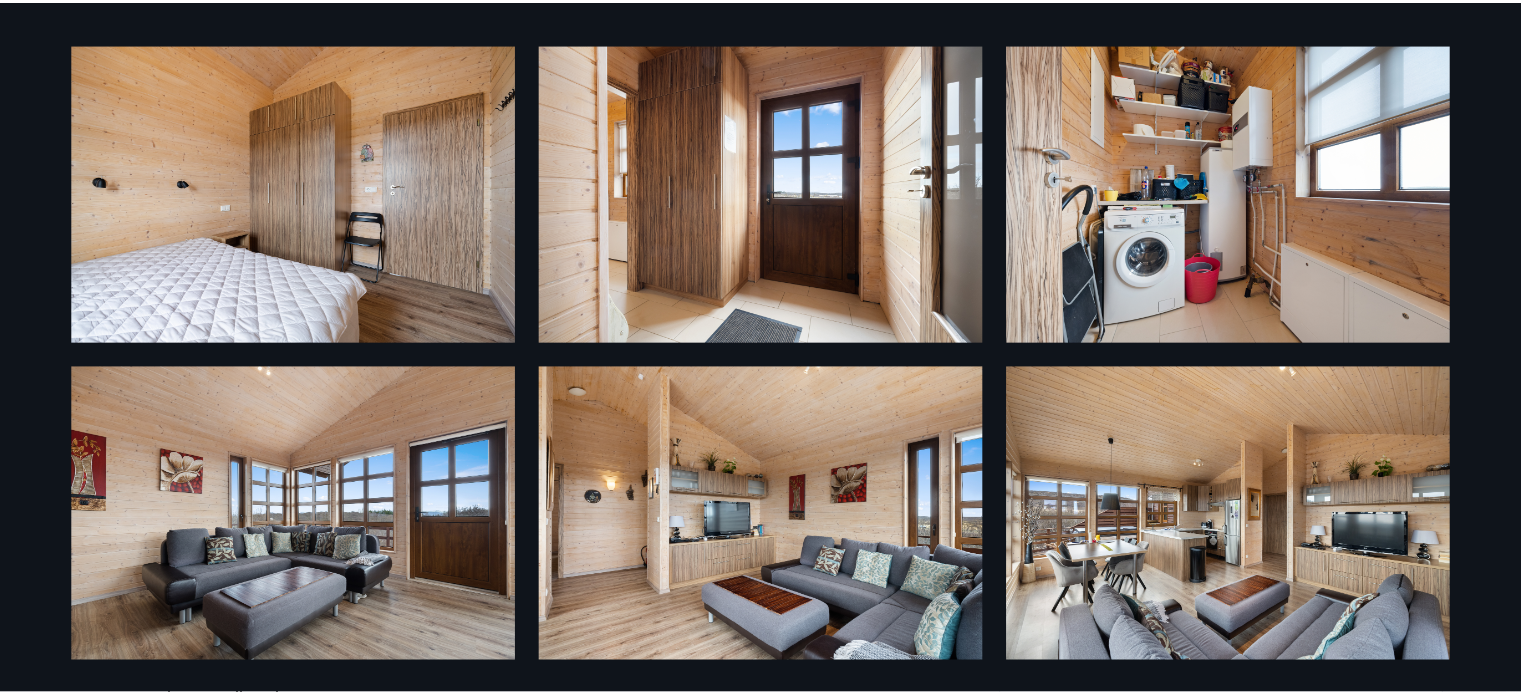 scroll, scrollTop: 0, scrollLeft: 0, axis: both 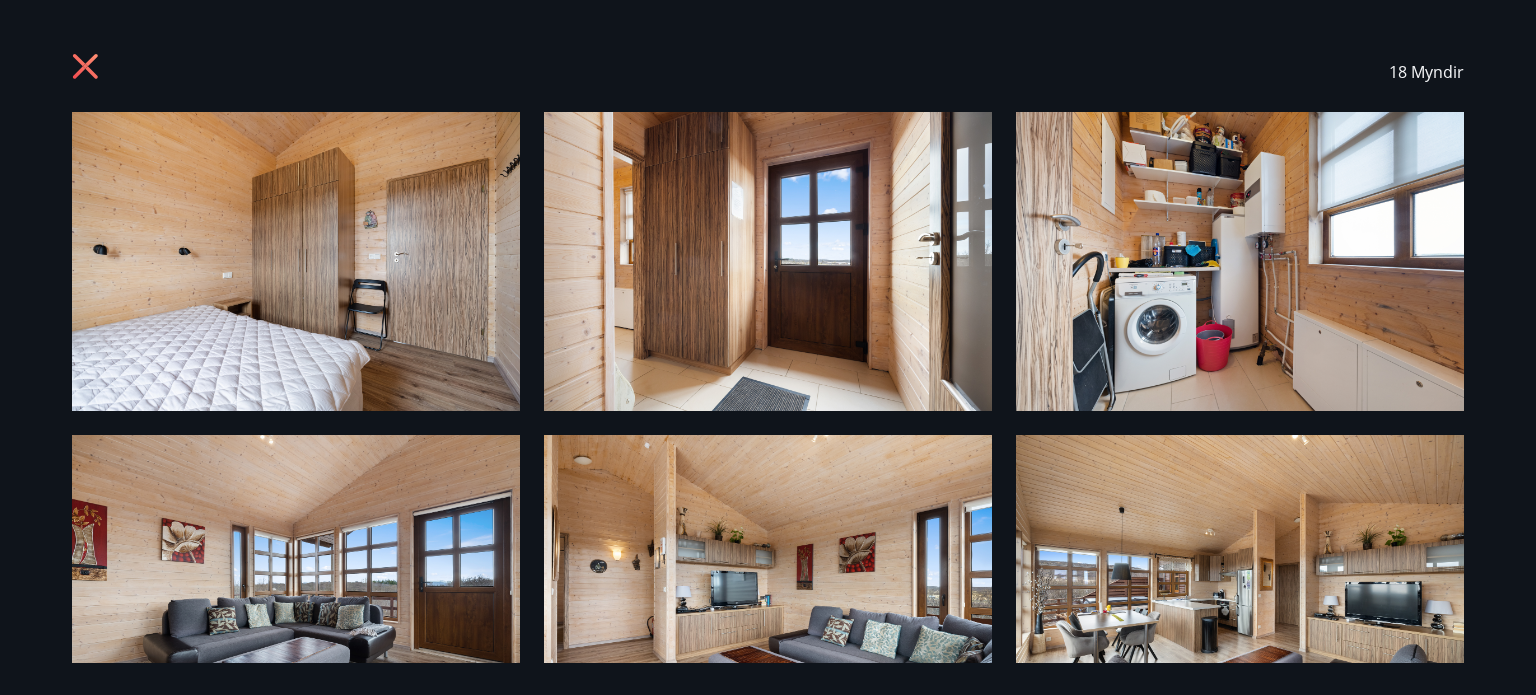 drag, startPoint x: 1148, startPoint y: 535, endPoint x: 942, endPoint y: 13, distance: 561.1773 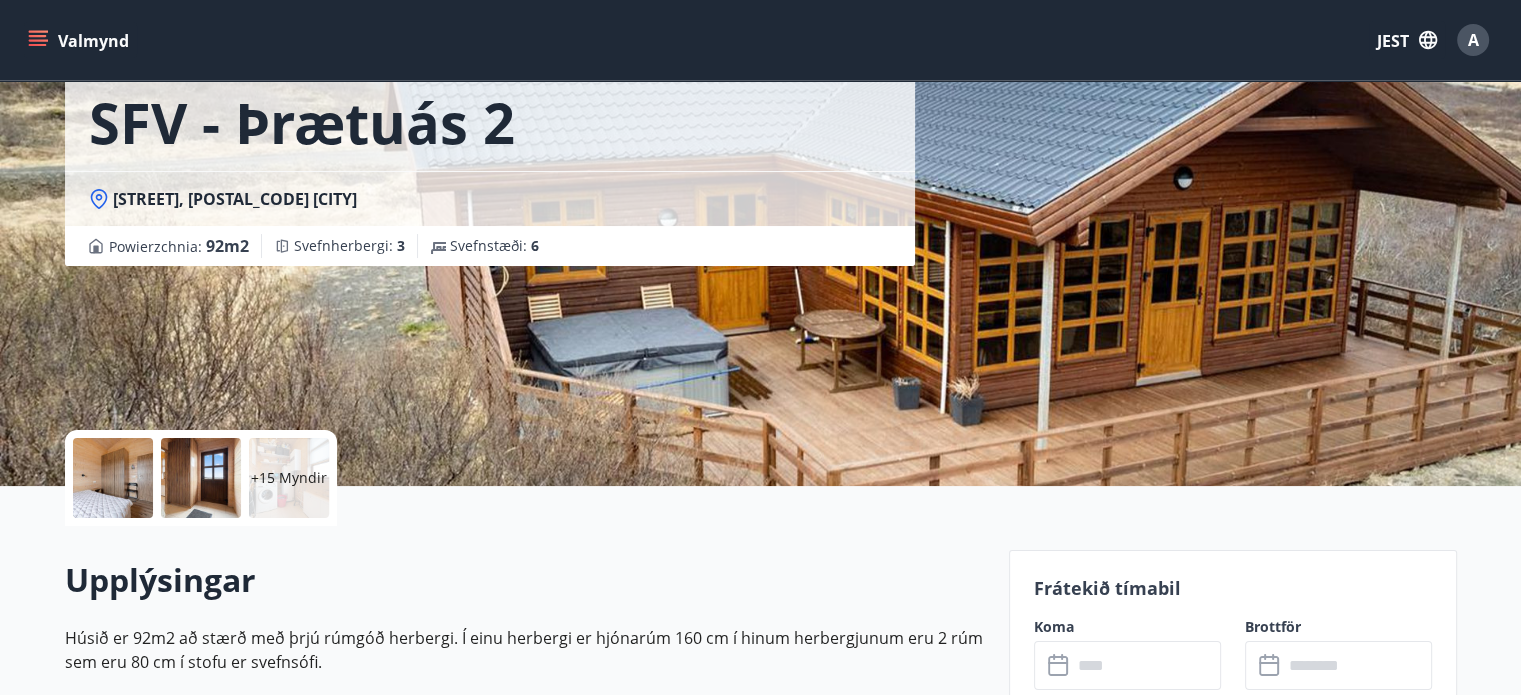 scroll, scrollTop: 0, scrollLeft: 0, axis: both 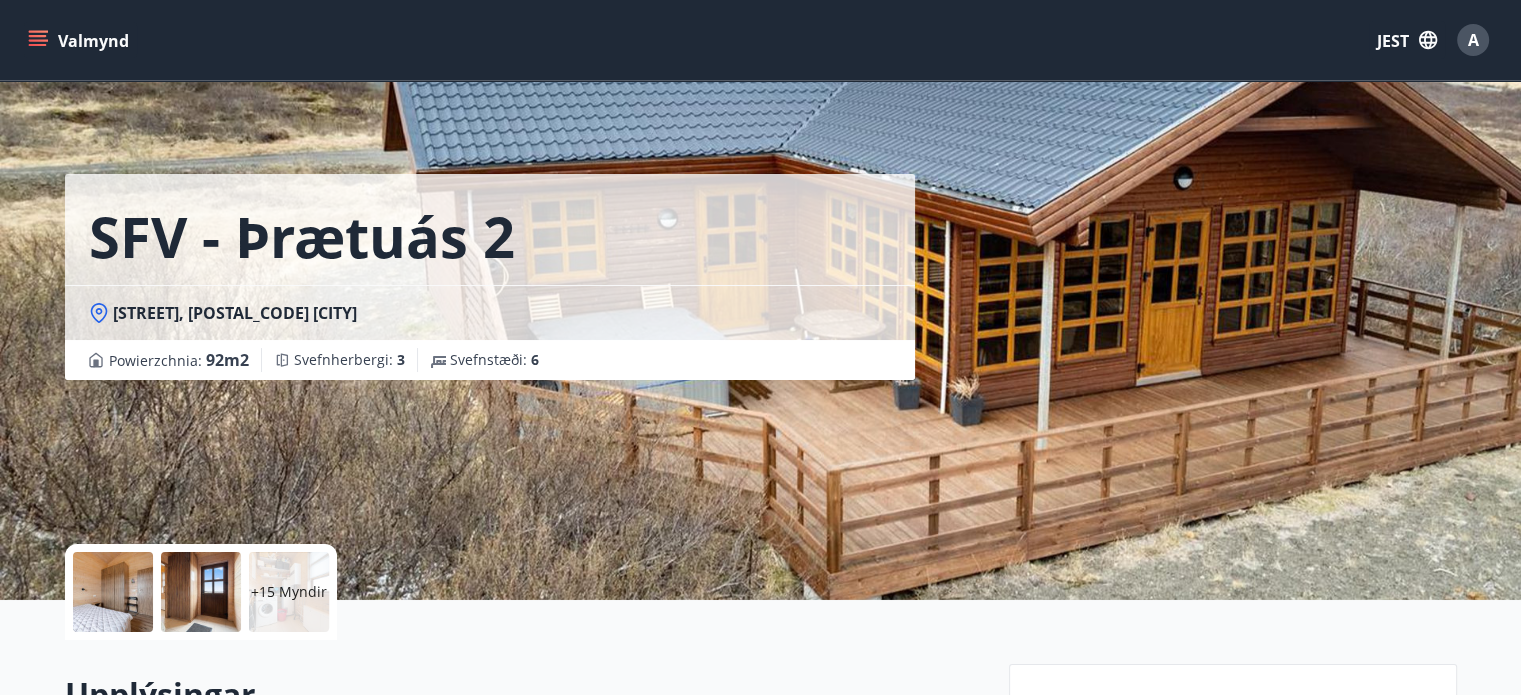 click on "Valmynd" at bounding box center (93, 40) 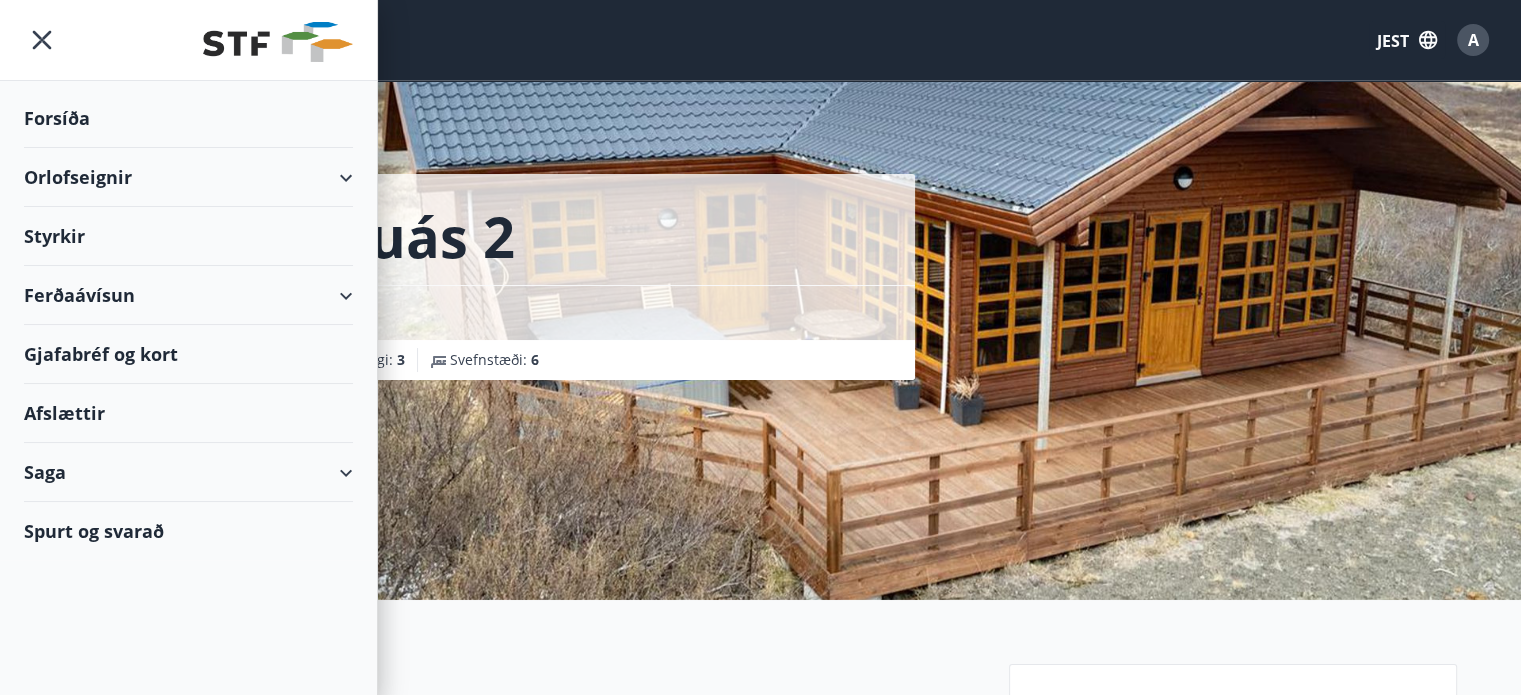 click on "Forsíða" at bounding box center (57, 118) 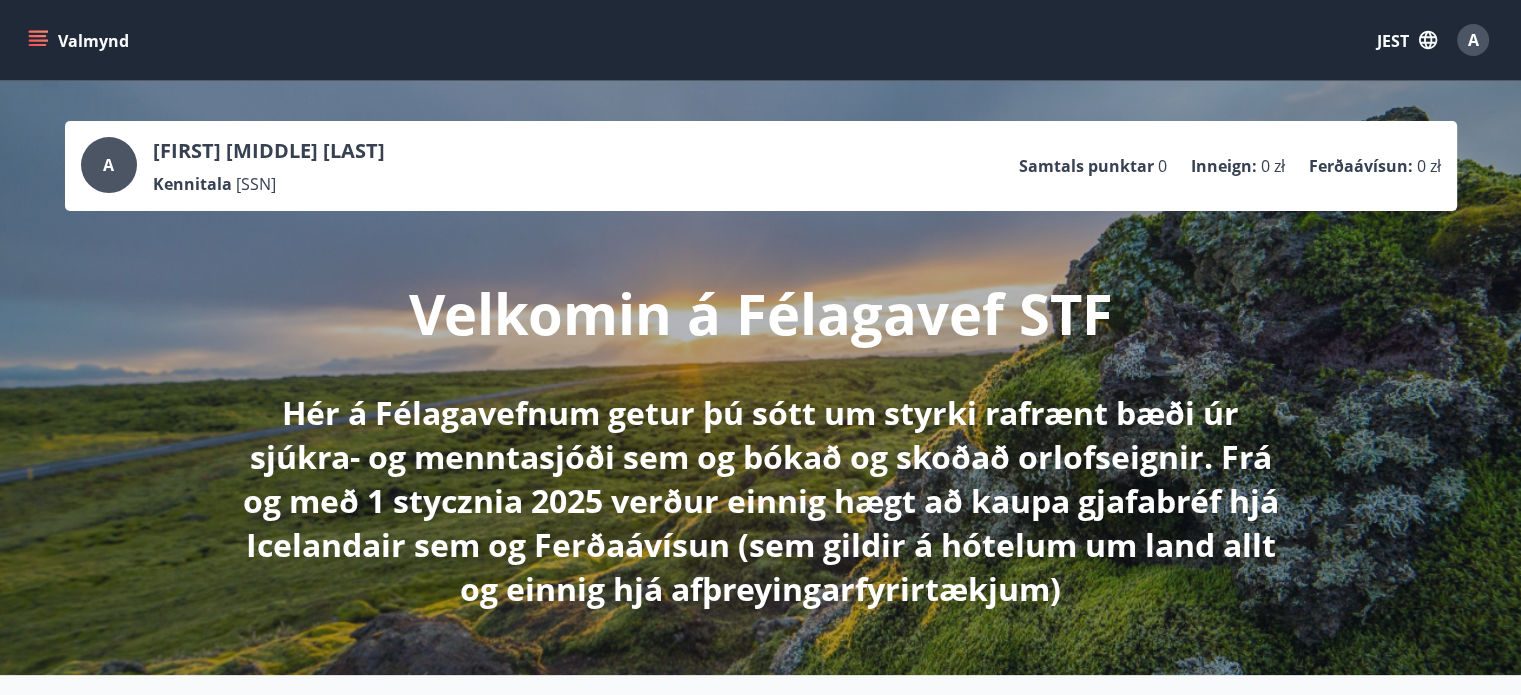 click on "Valmynd" at bounding box center (80, 40) 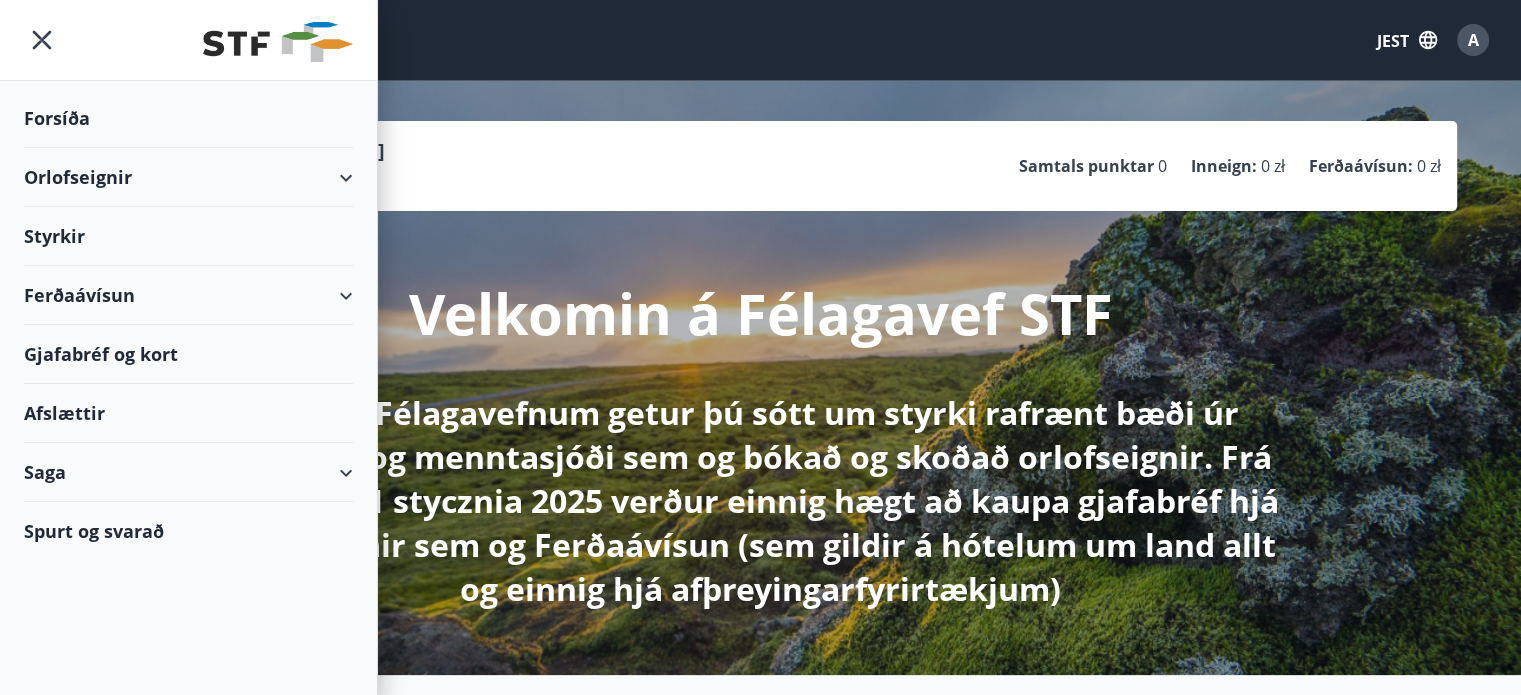 click on "Gjafabréf og kort" at bounding box center [101, 354] 